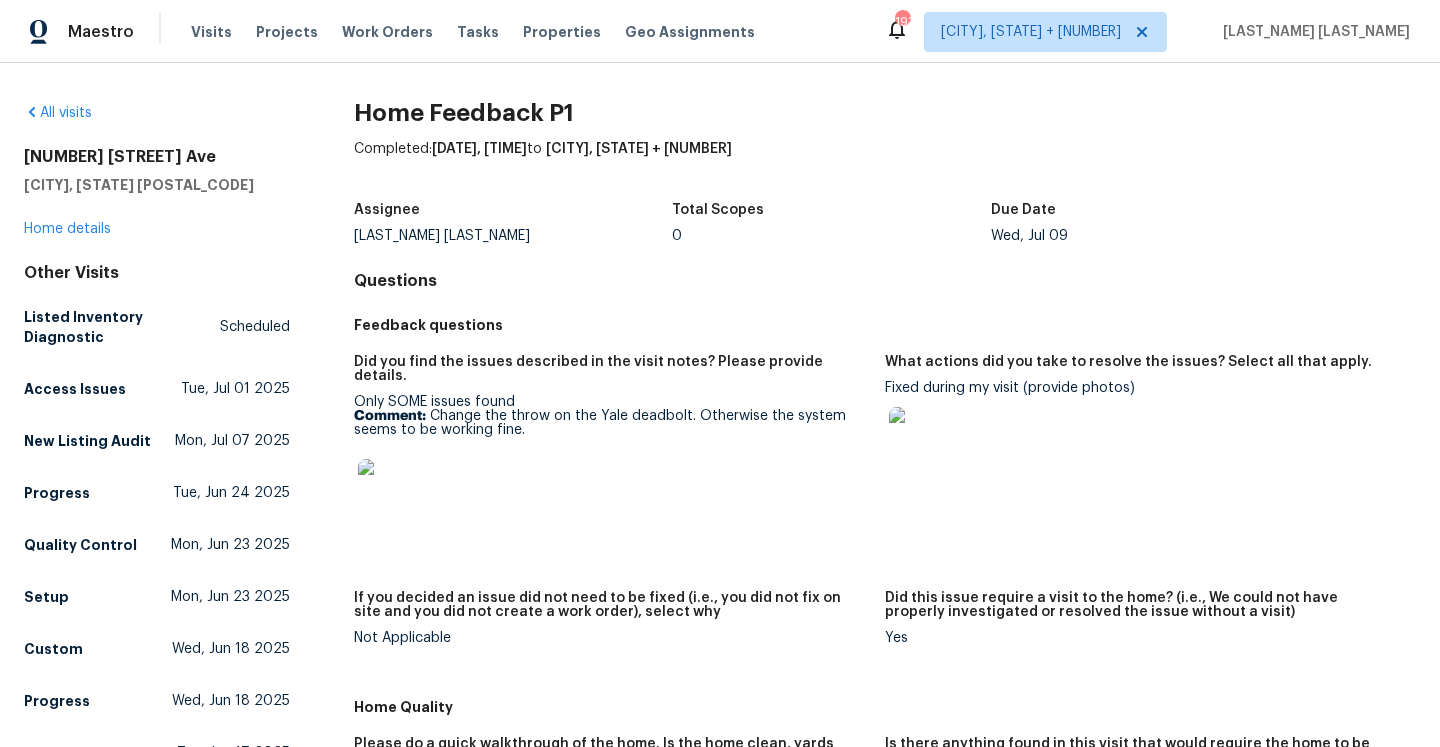 scroll, scrollTop: 0, scrollLeft: 0, axis: both 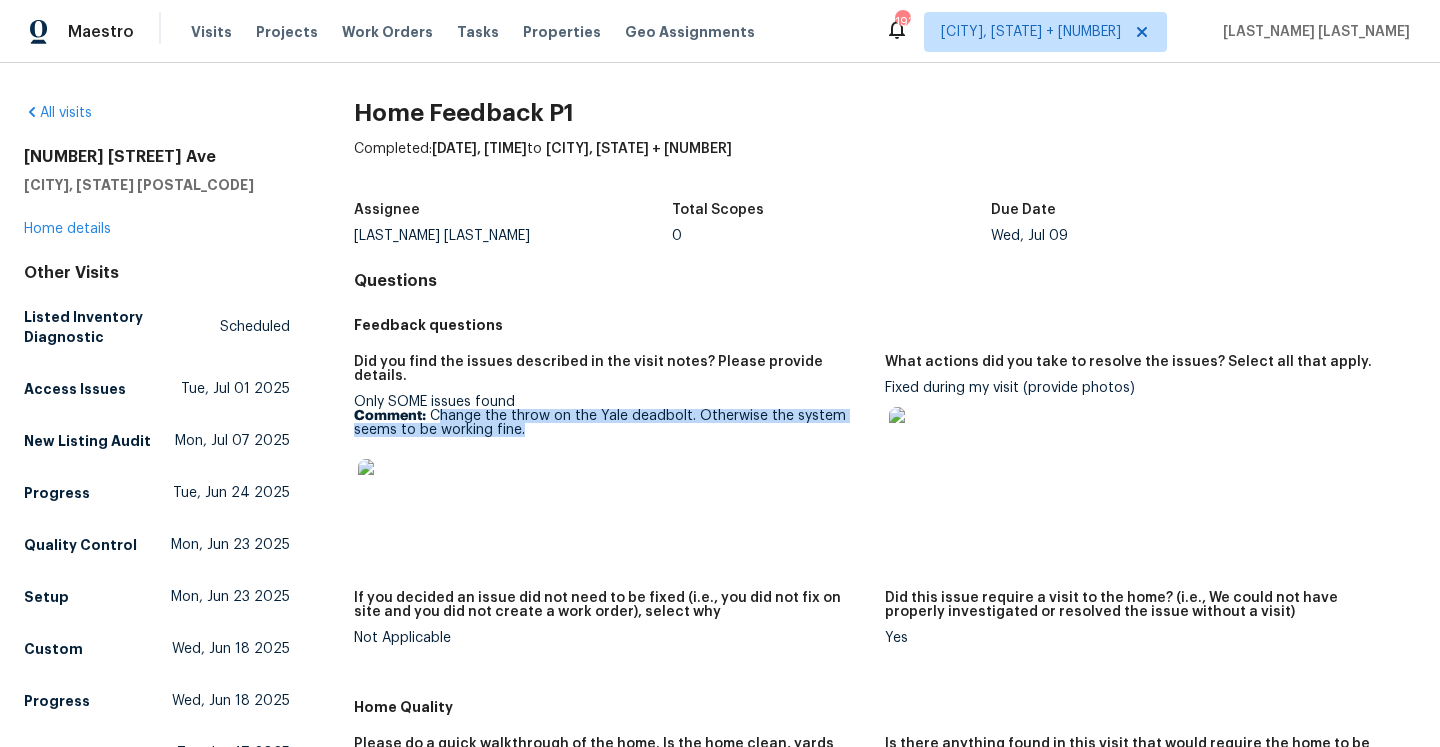 drag, startPoint x: 441, startPoint y: 400, endPoint x: 555, endPoint y: 426, distance: 116.92733 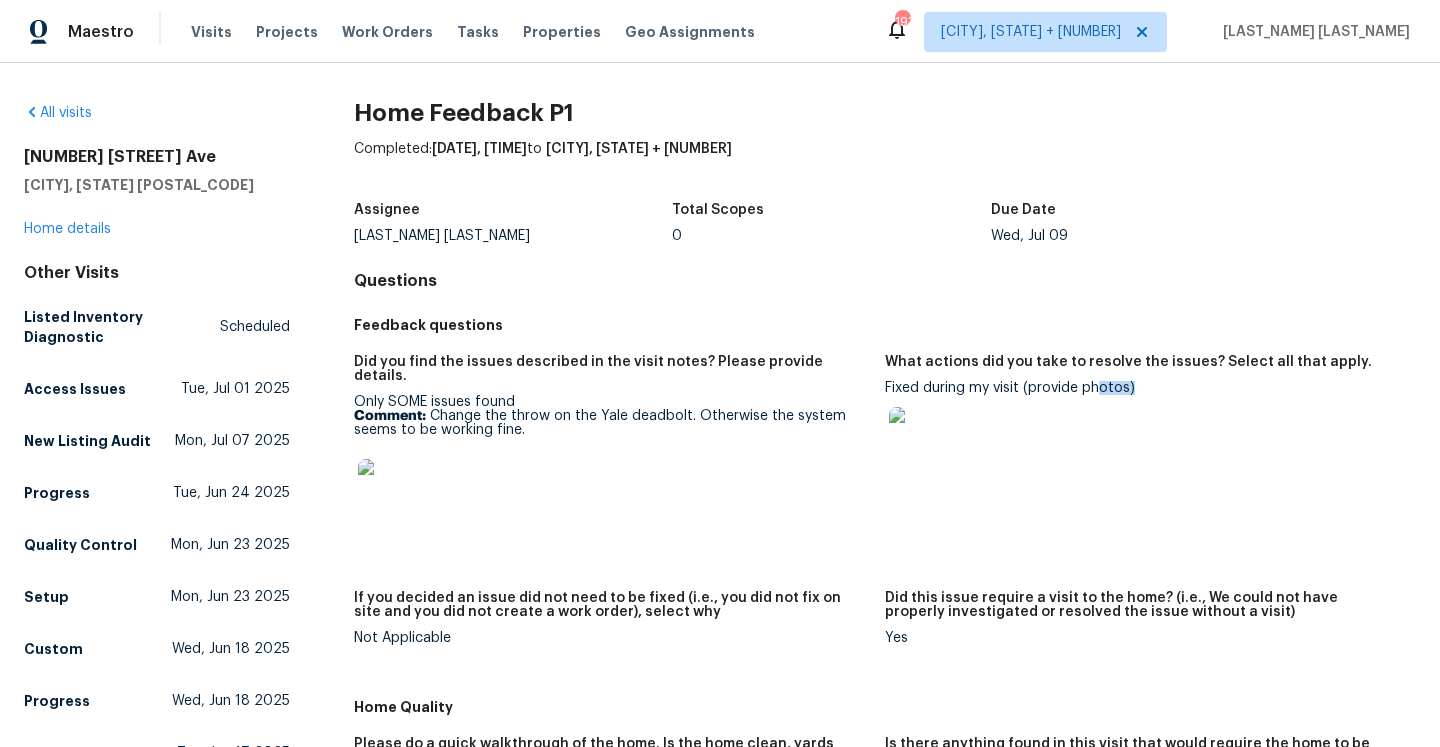 drag, startPoint x: 887, startPoint y: 388, endPoint x: 1131, endPoint y: 388, distance: 244 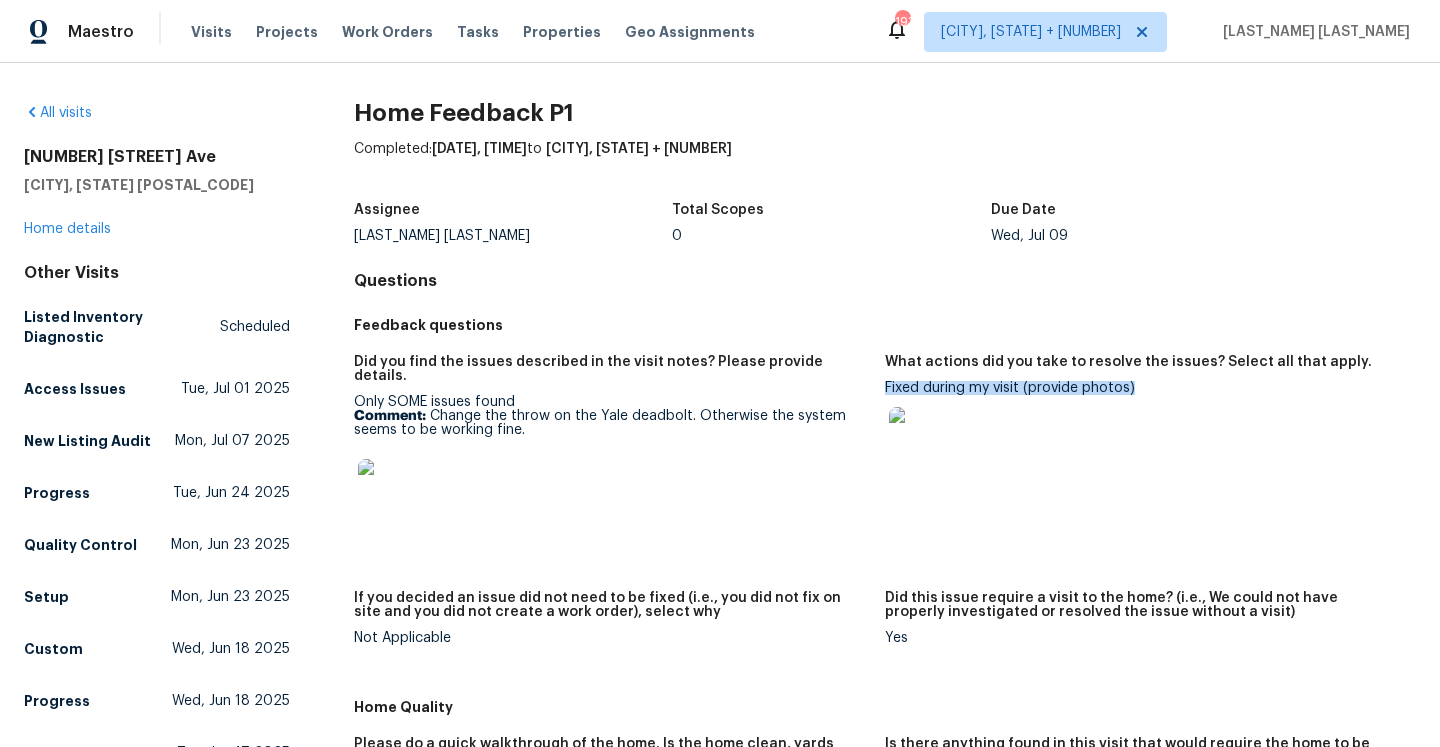 drag, startPoint x: 1131, startPoint y: 388, endPoint x: 886, endPoint y: 388, distance: 245 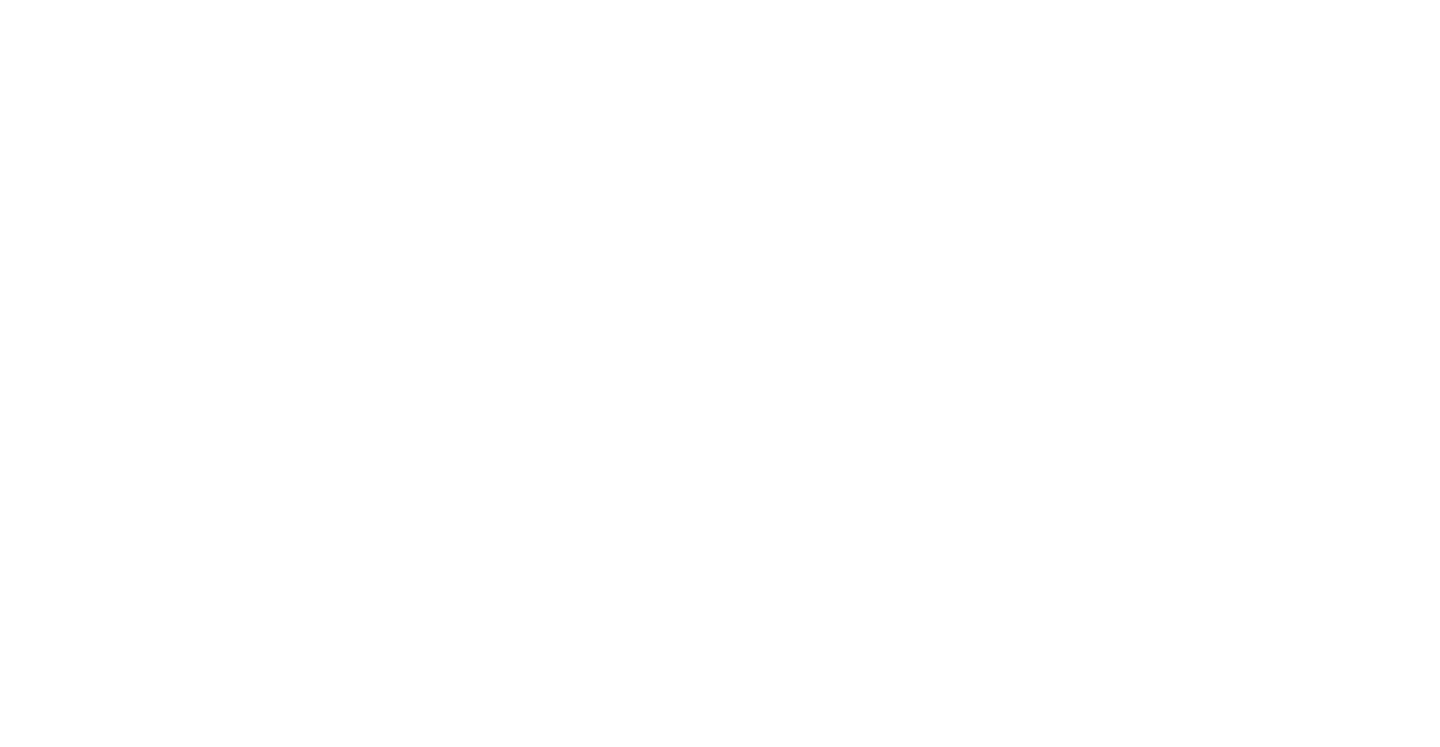 scroll, scrollTop: 0, scrollLeft: 0, axis: both 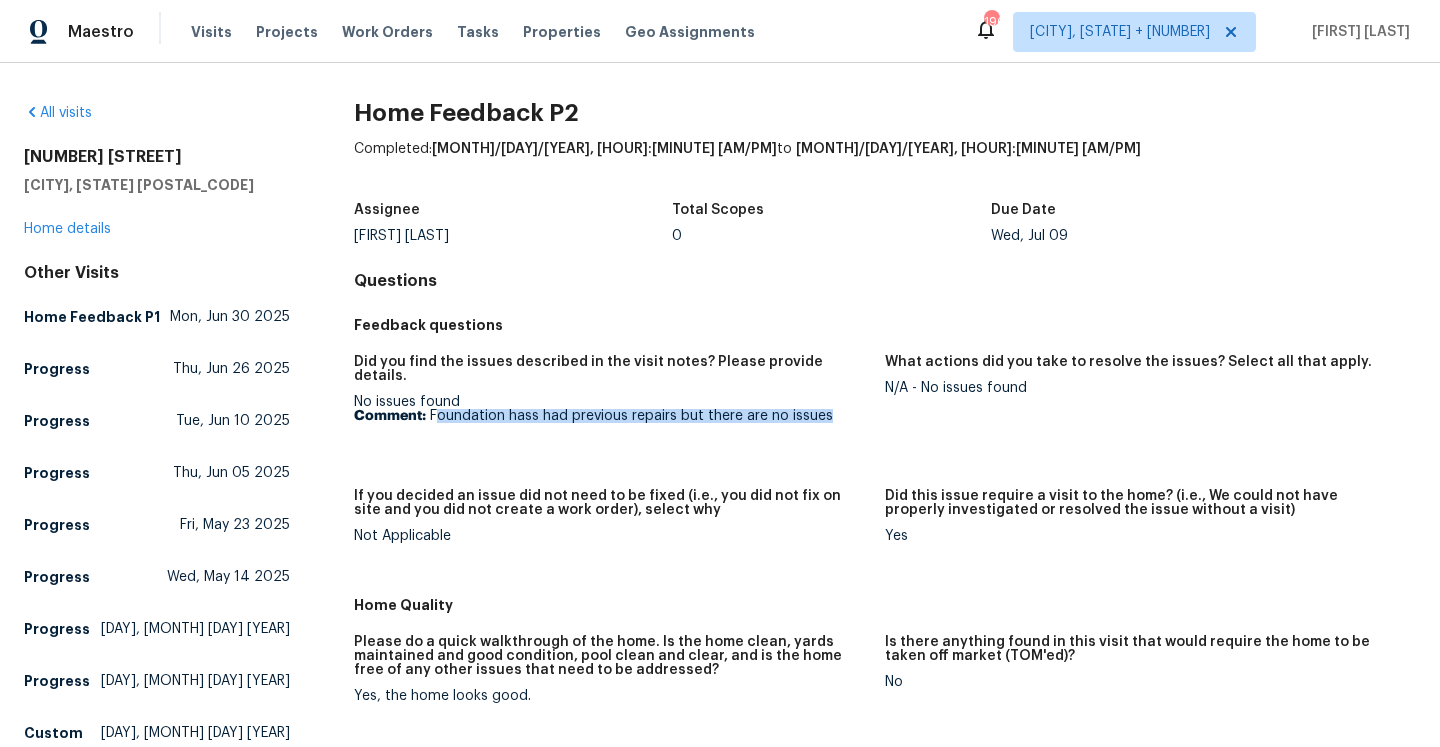 drag, startPoint x: 437, startPoint y: 401, endPoint x: 828, endPoint y: 395, distance: 391.04602 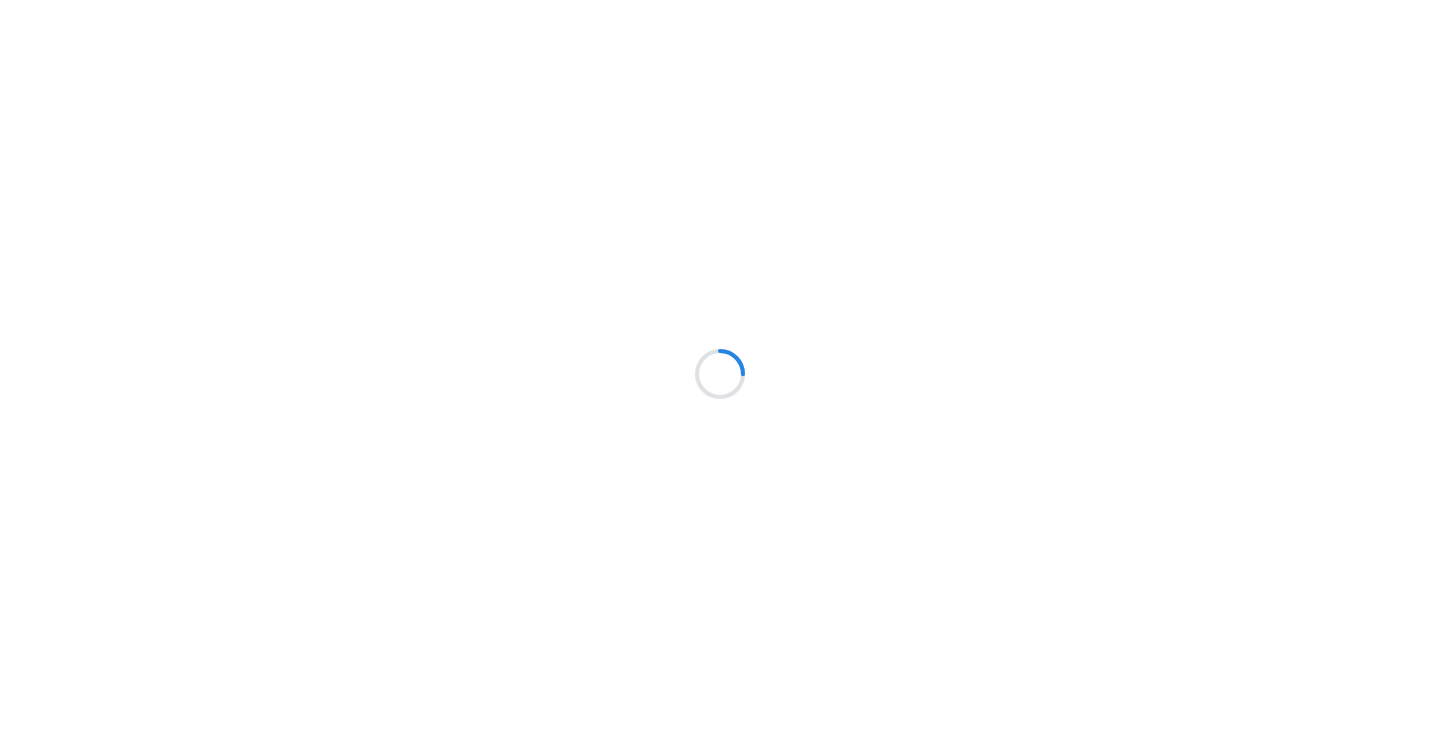 scroll, scrollTop: 0, scrollLeft: 0, axis: both 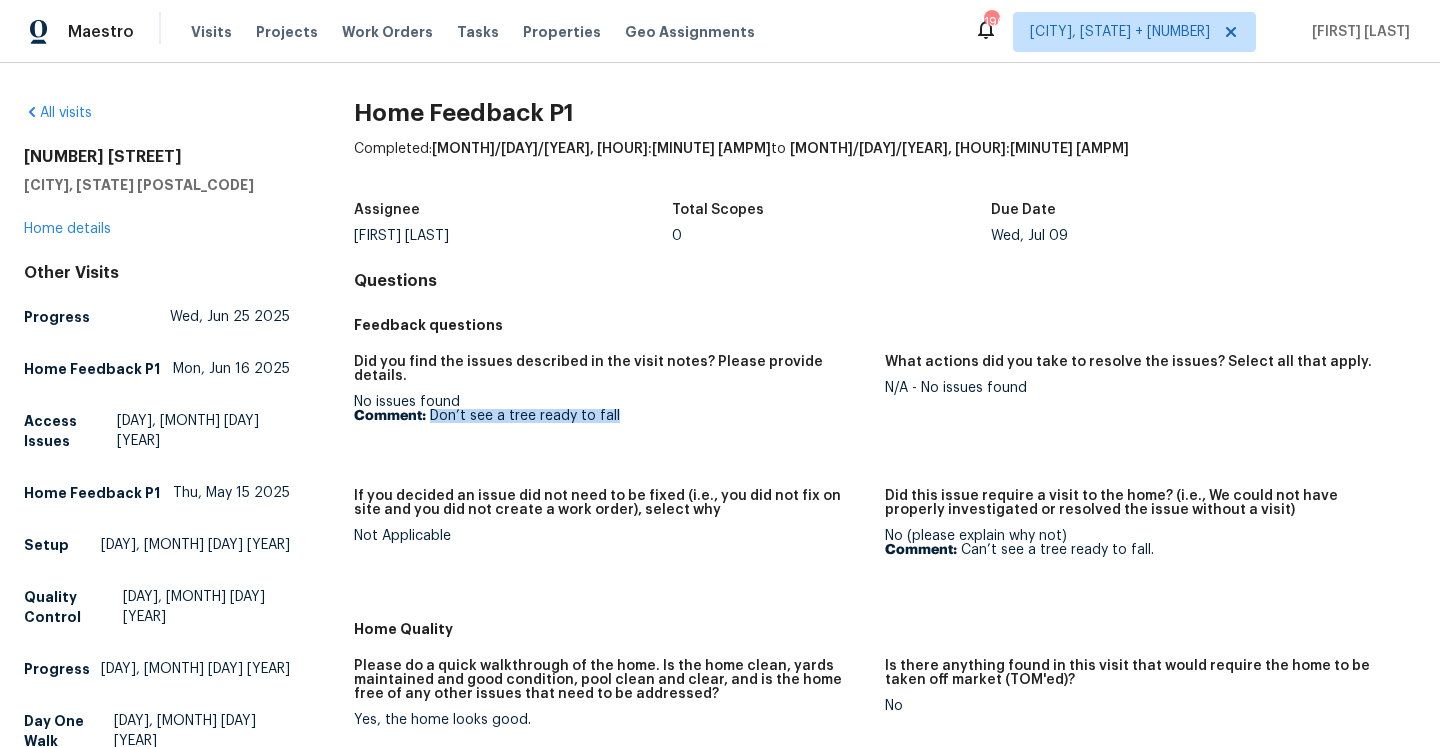 drag, startPoint x: 431, startPoint y: 396, endPoint x: 613, endPoint y: 395, distance: 182.00275 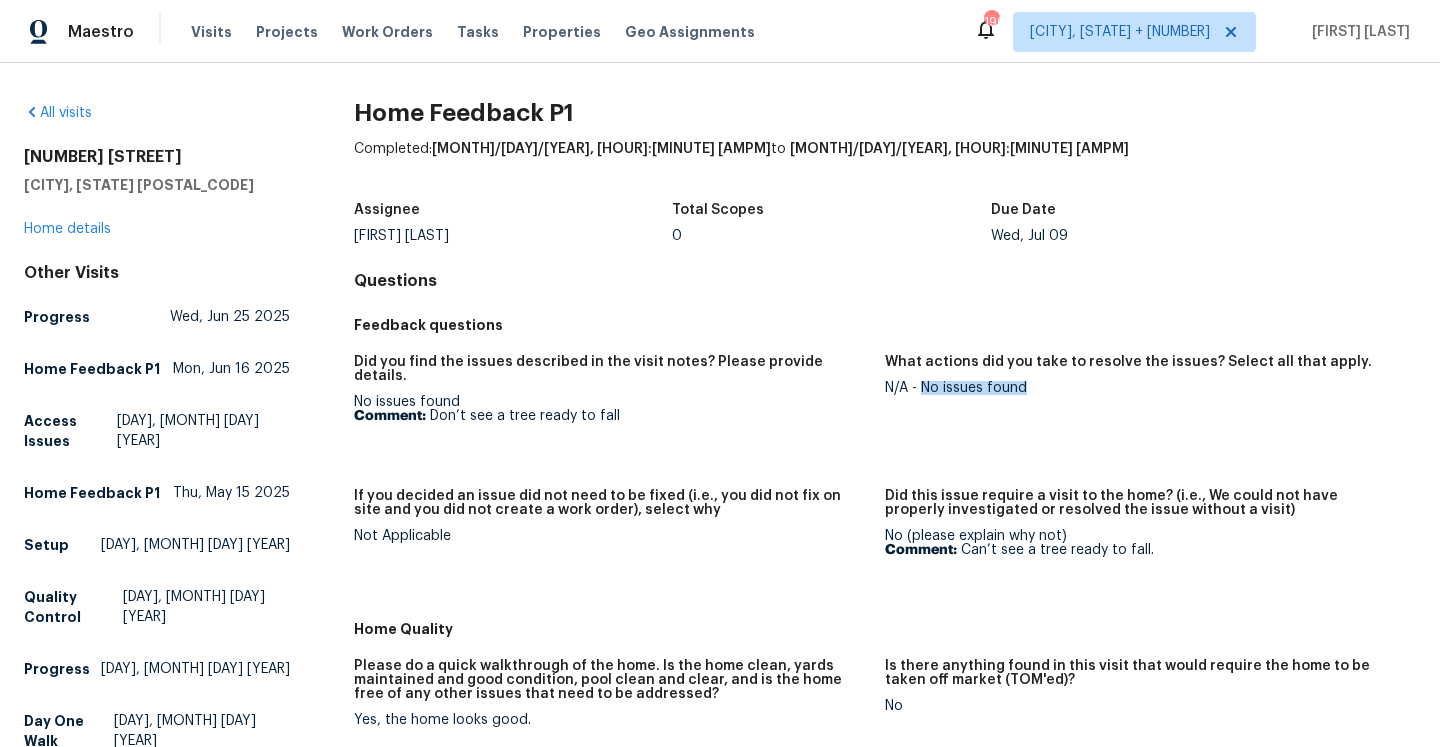 drag, startPoint x: 924, startPoint y: 387, endPoint x: 1046, endPoint y: 392, distance: 122.10242 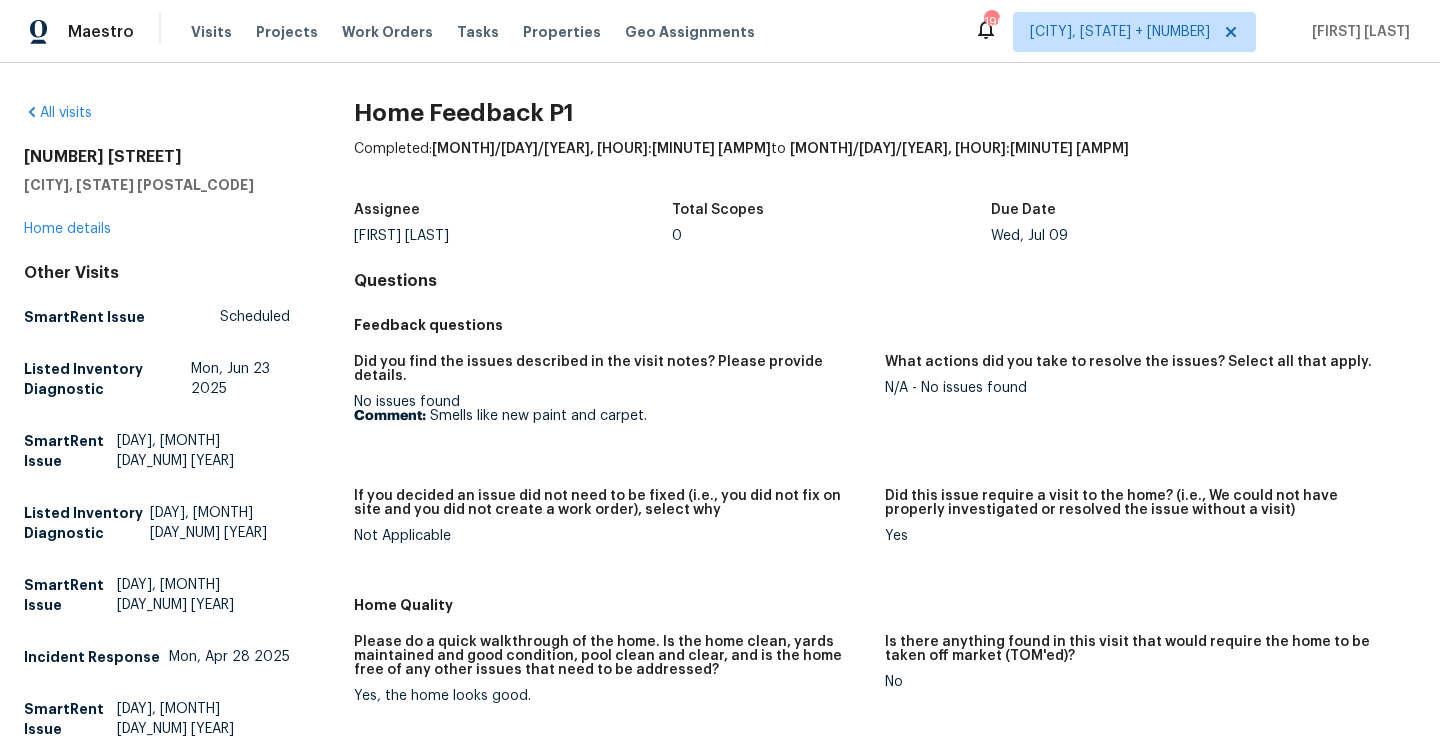 scroll, scrollTop: 0, scrollLeft: 0, axis: both 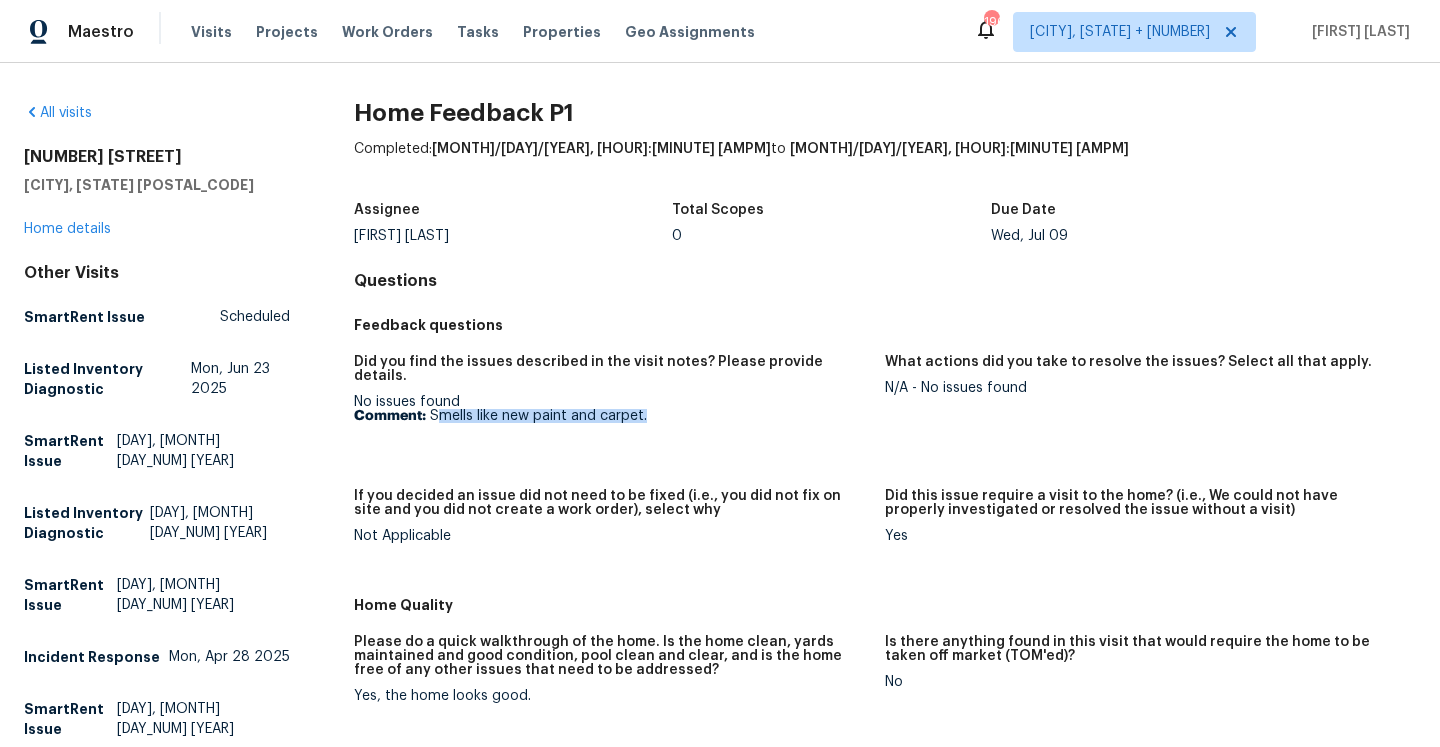 drag, startPoint x: 438, startPoint y: 398, endPoint x: 644, endPoint y: 401, distance: 206.02185 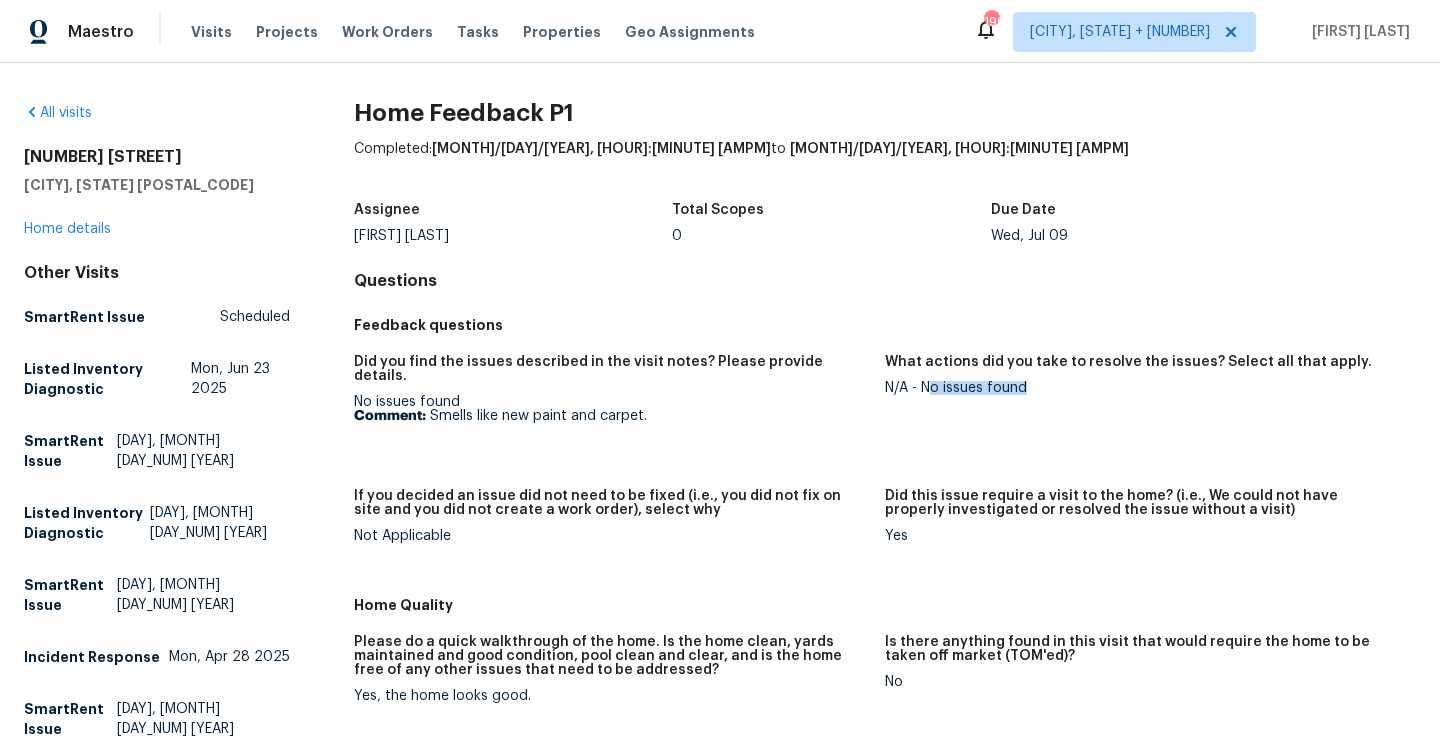 drag, startPoint x: 929, startPoint y: 390, endPoint x: 1046, endPoint y: 382, distance: 117.273186 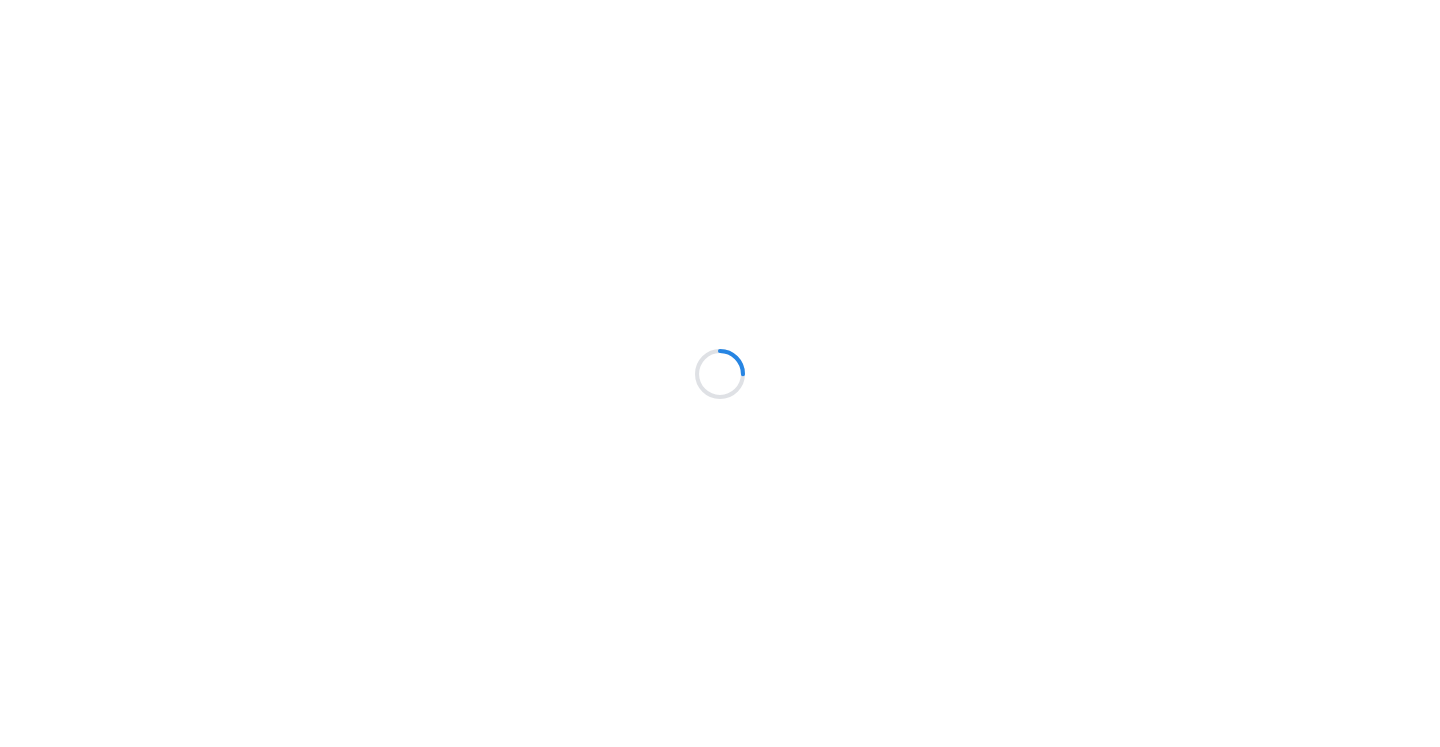 scroll, scrollTop: 0, scrollLeft: 0, axis: both 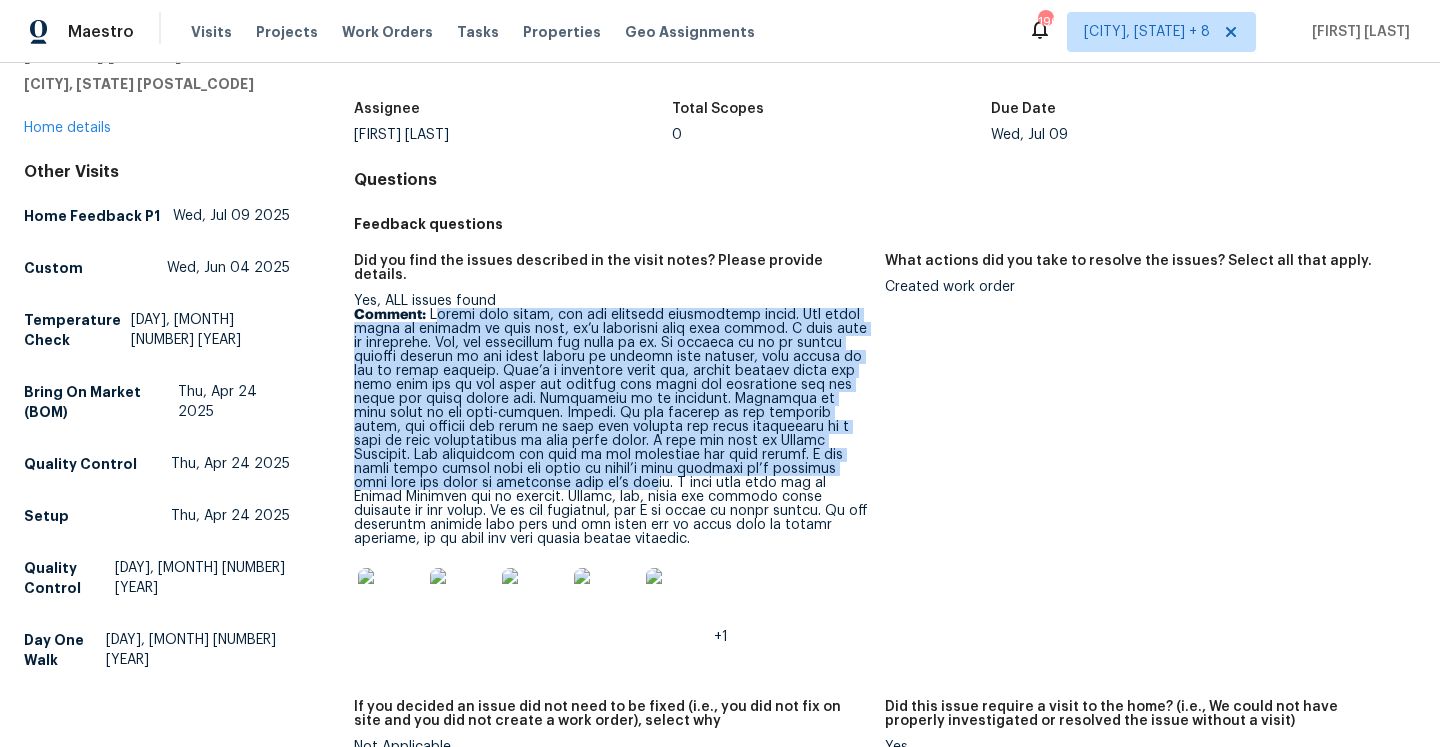 drag, startPoint x: 432, startPoint y: 302, endPoint x: 510, endPoint y: 470, distance: 185.22418 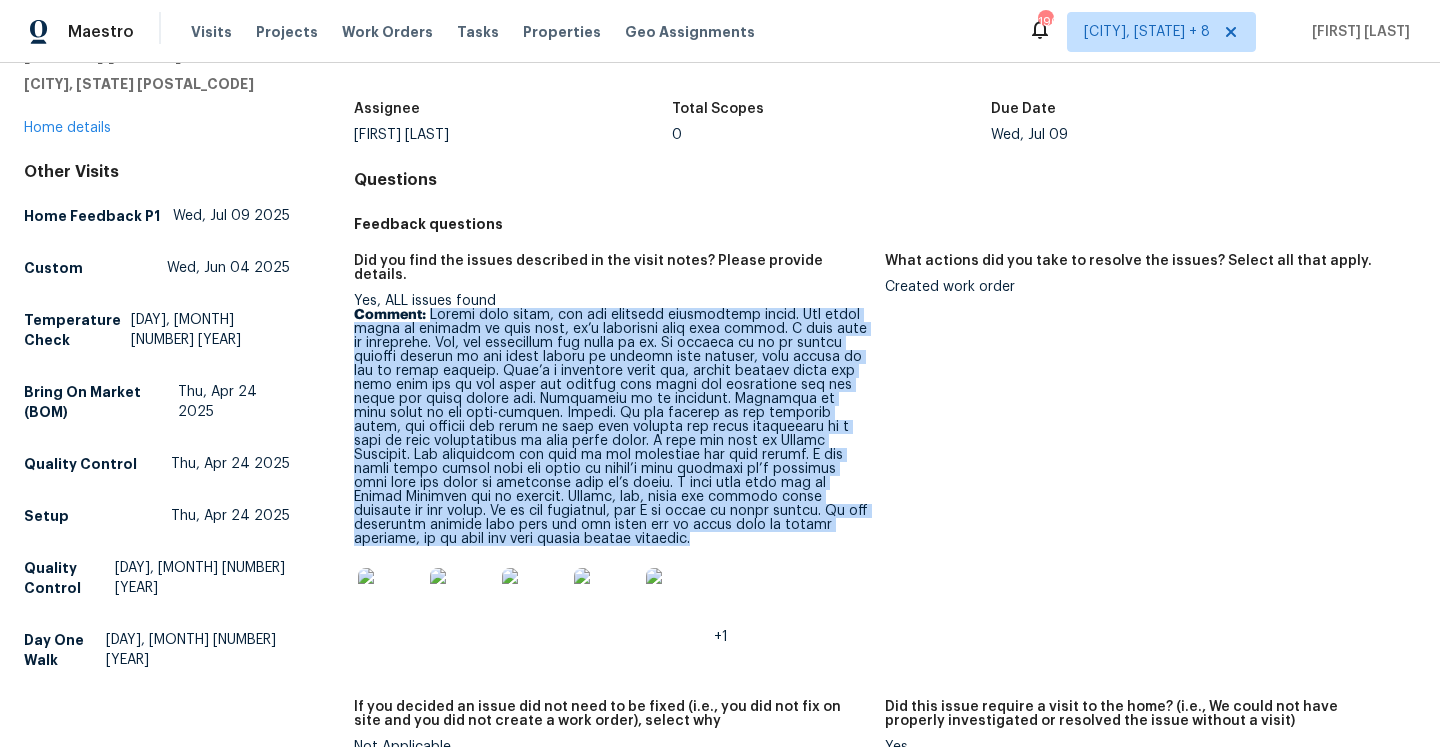 drag, startPoint x: 481, startPoint y: 526, endPoint x: 430, endPoint y: 305, distance: 226.80829 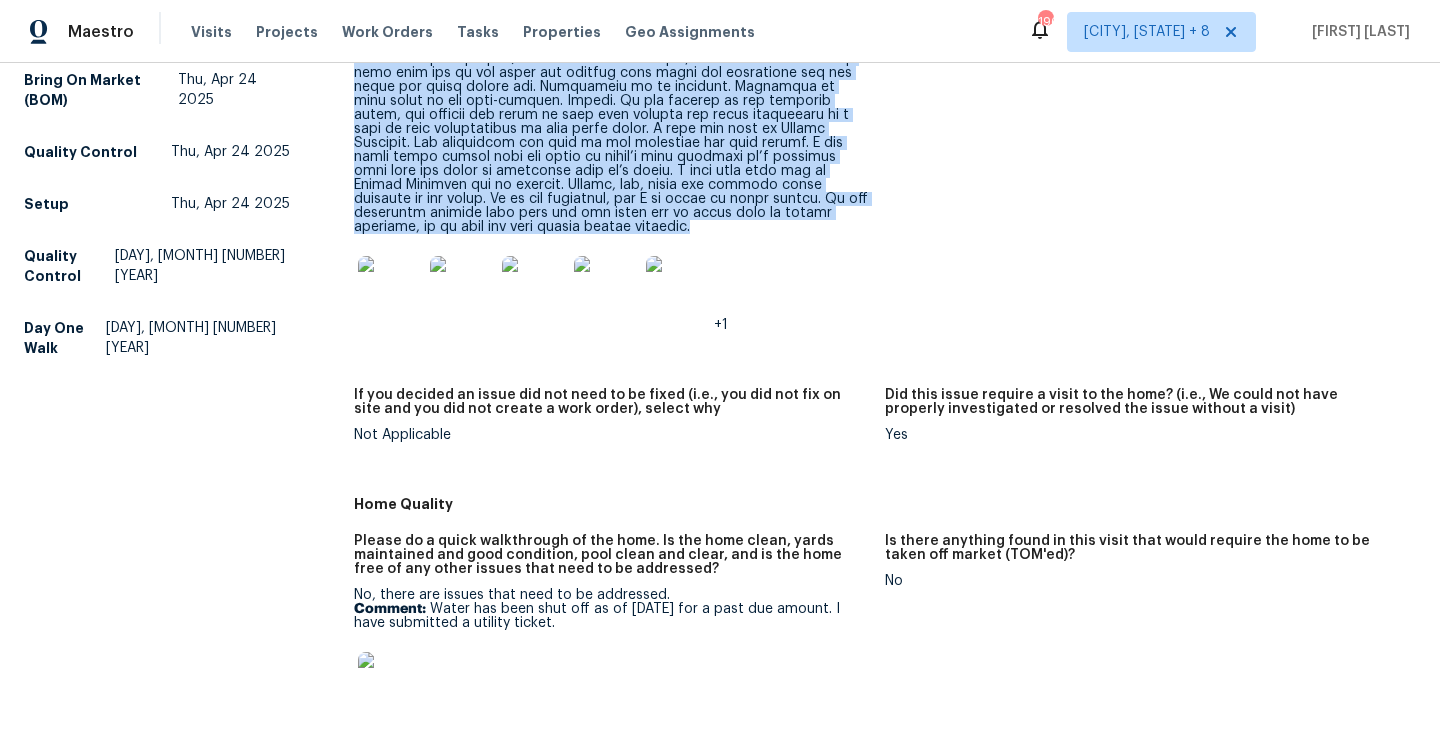 scroll, scrollTop: 635, scrollLeft: 0, axis: vertical 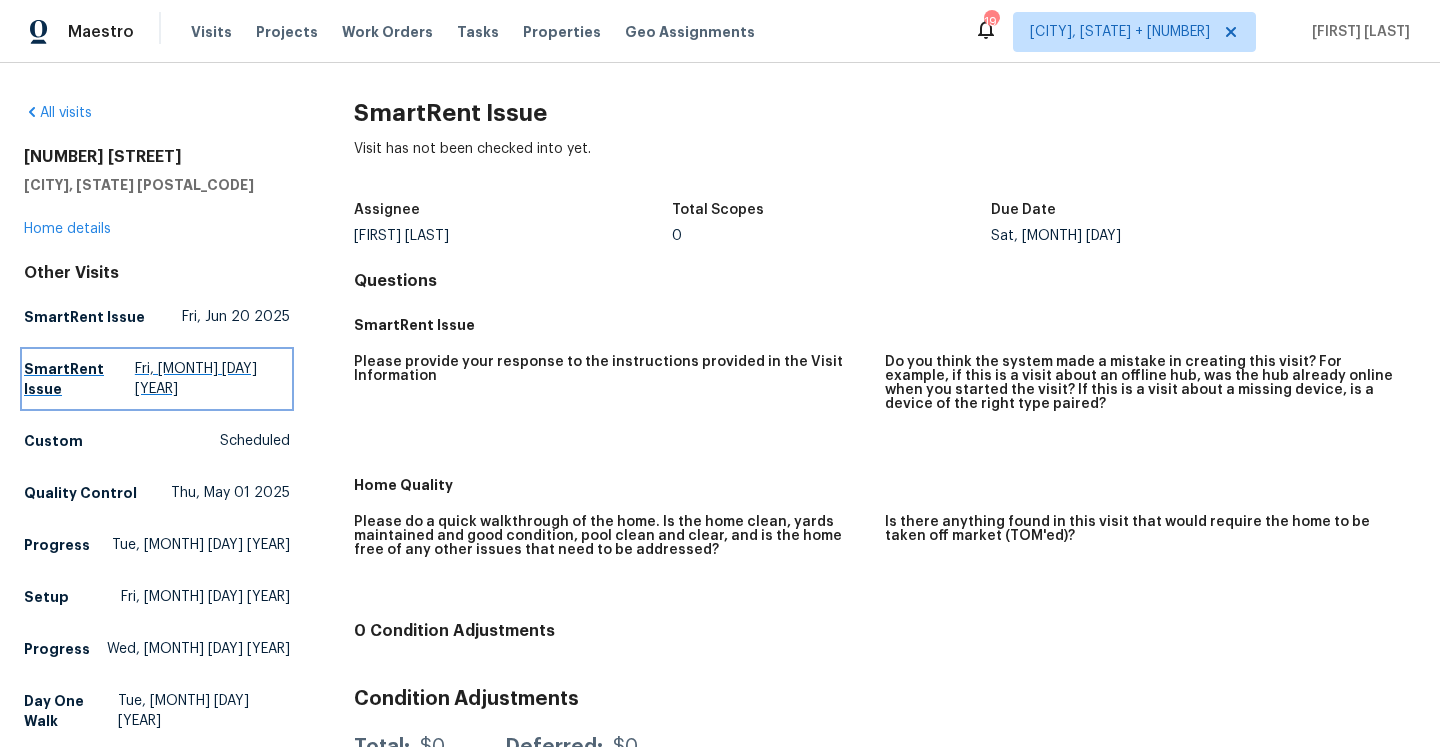 click on "Fri, [MONTH] [DAY] [YEAR]" at bounding box center (212, 379) 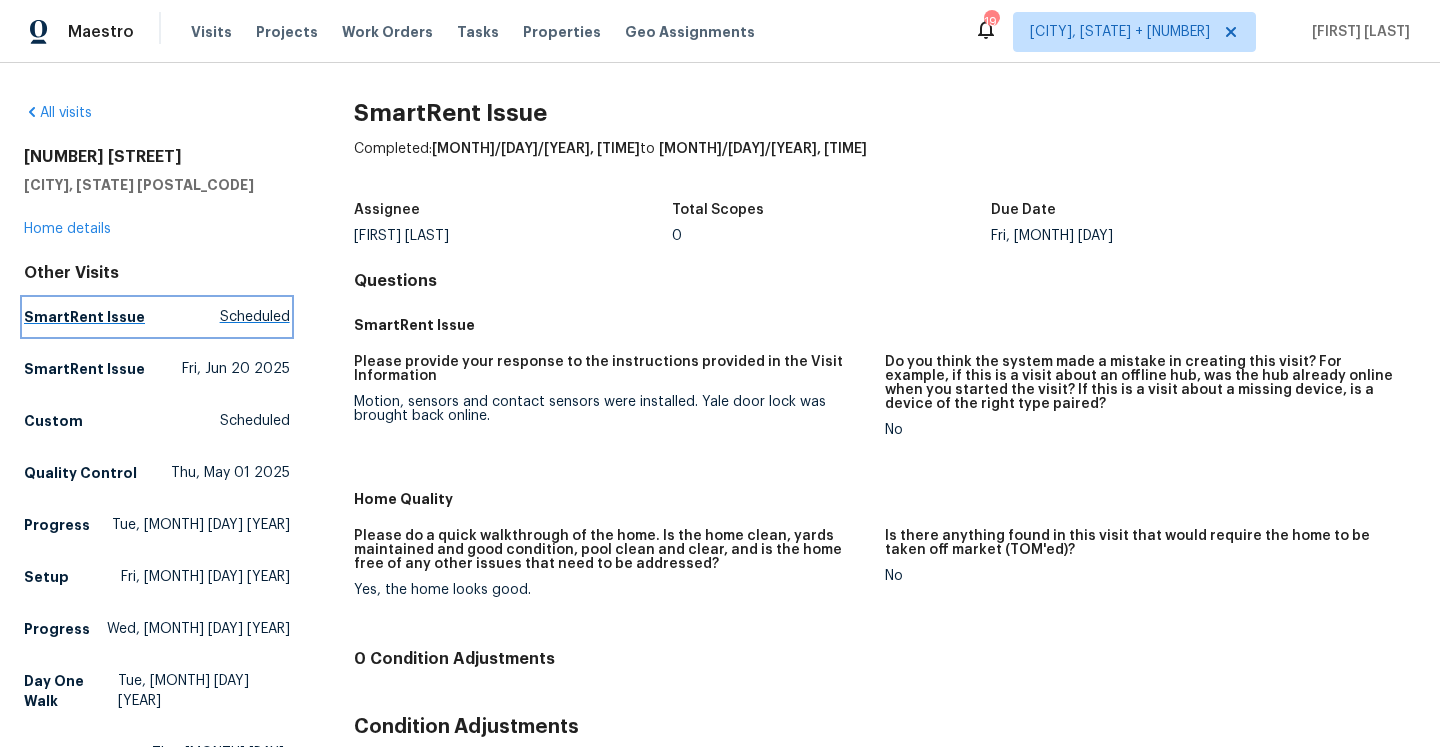 click on "Scheduled" at bounding box center (255, 317) 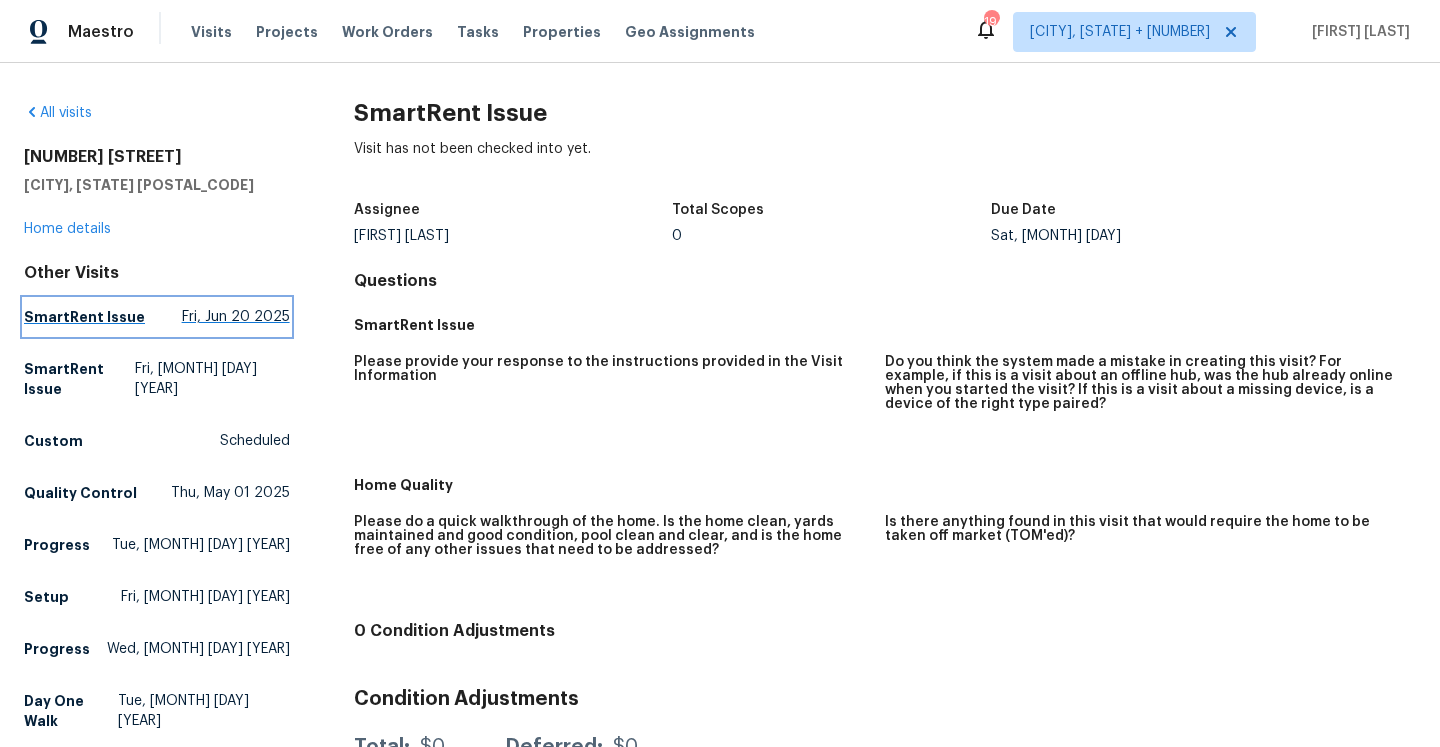 click on "Fri, Jun 20 2025" at bounding box center (236, 317) 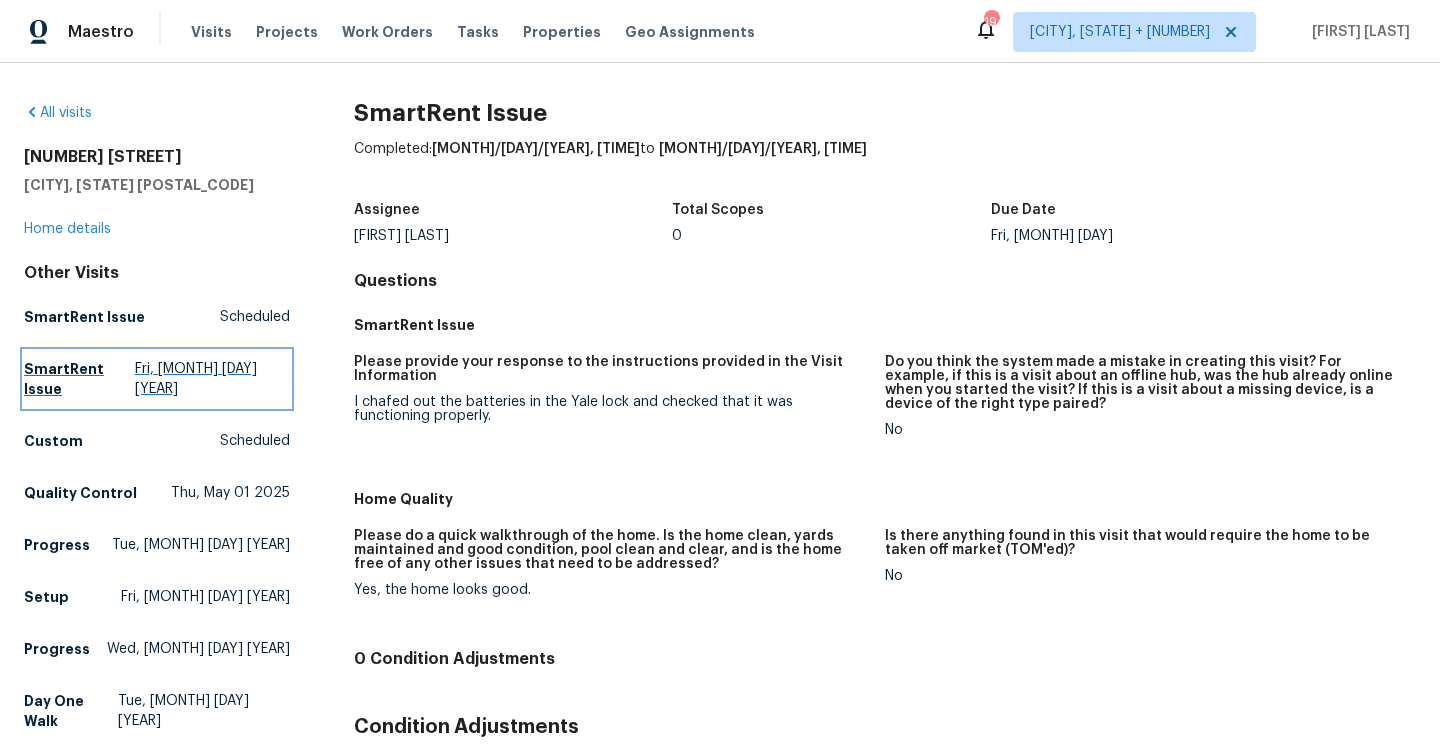 click on "Fri, [MONTH] [DAY] [YEAR]" at bounding box center [212, 379] 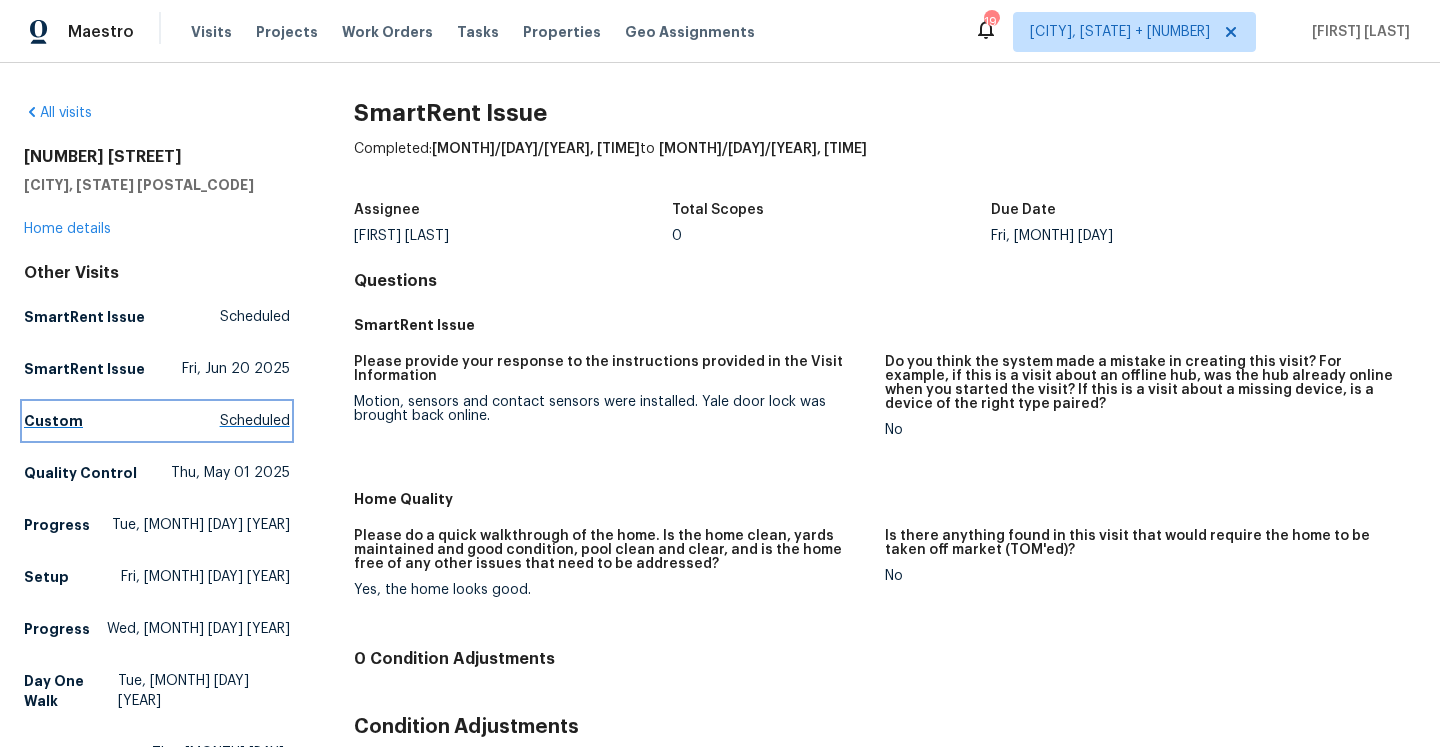 click on "Scheduled" at bounding box center [255, 421] 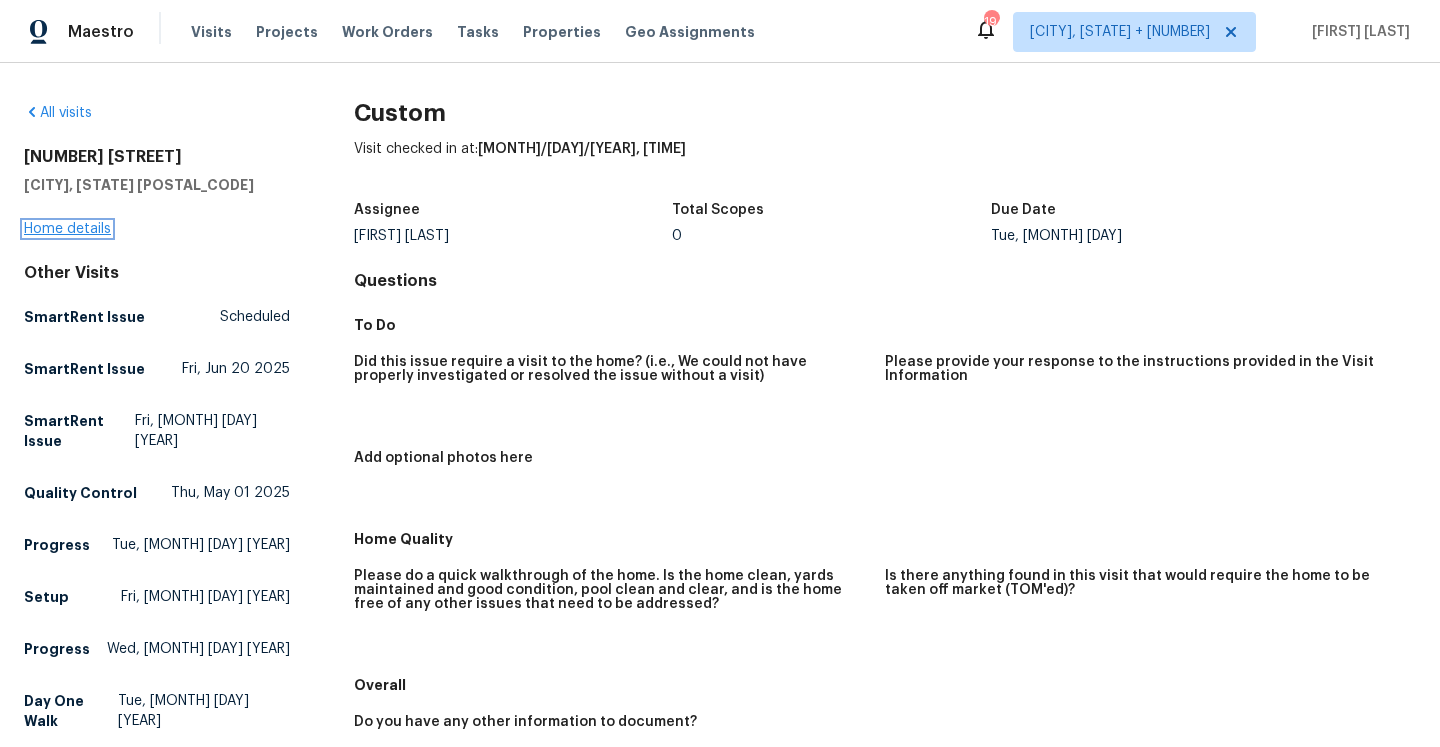 click on "Home details" at bounding box center [67, 229] 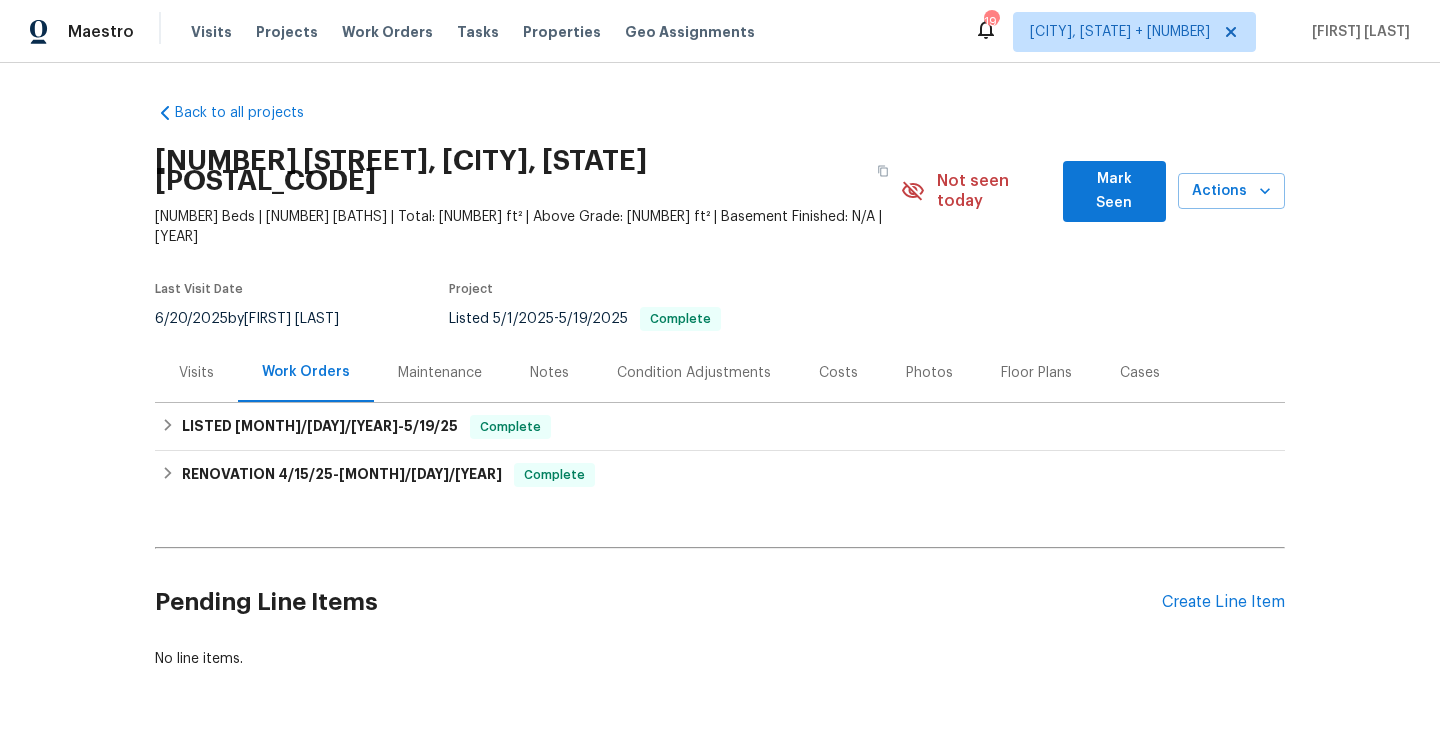 click on "Visits" at bounding box center [196, 372] 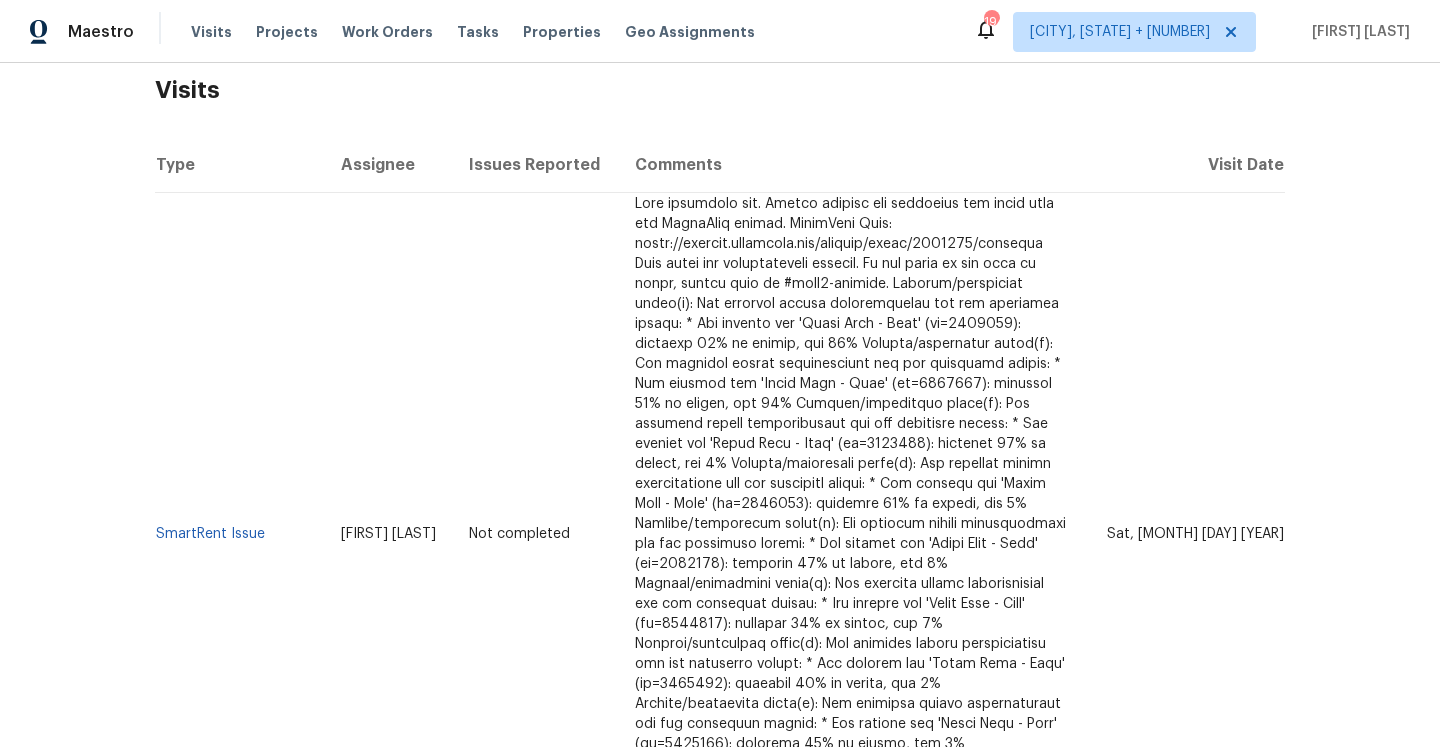 scroll, scrollTop: 391, scrollLeft: 0, axis: vertical 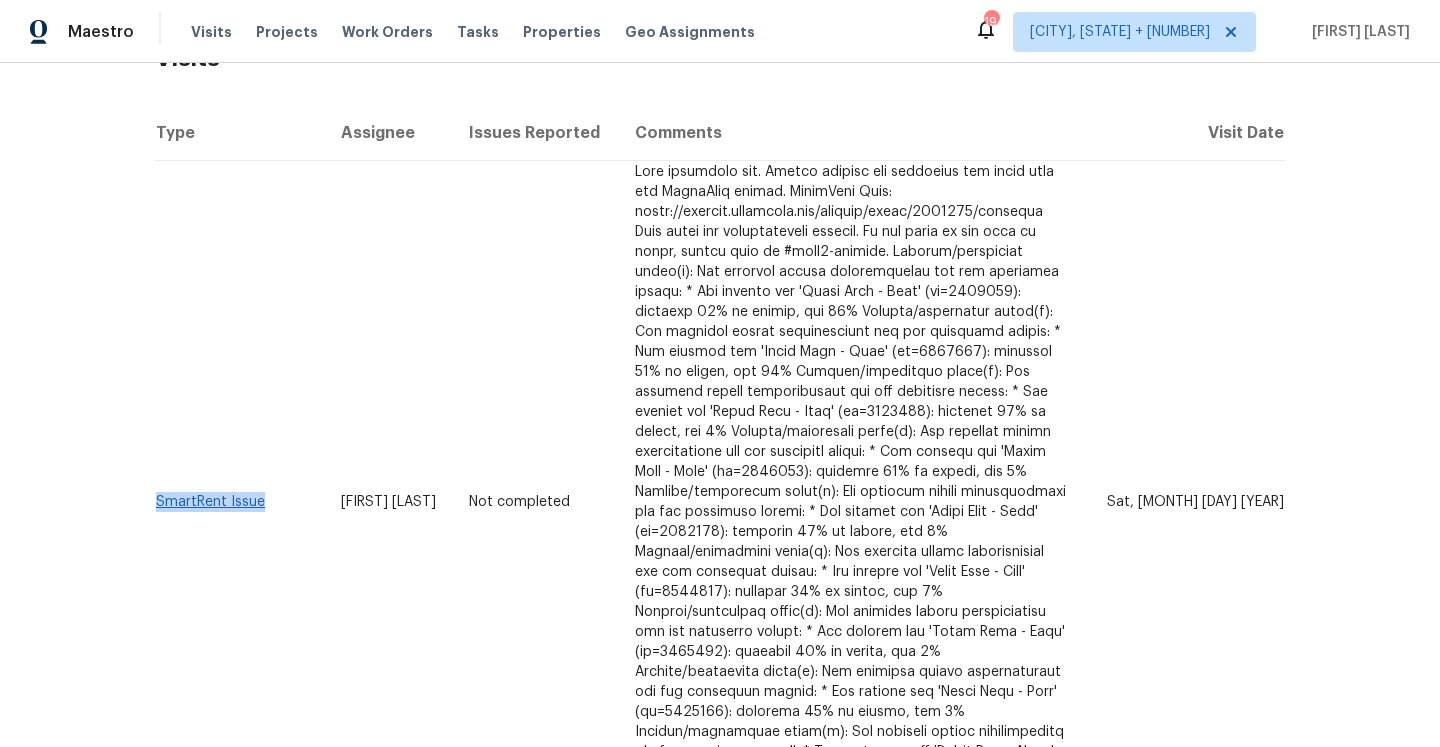 drag, startPoint x: 270, startPoint y: 459, endPoint x: 155, endPoint y: 459, distance: 115 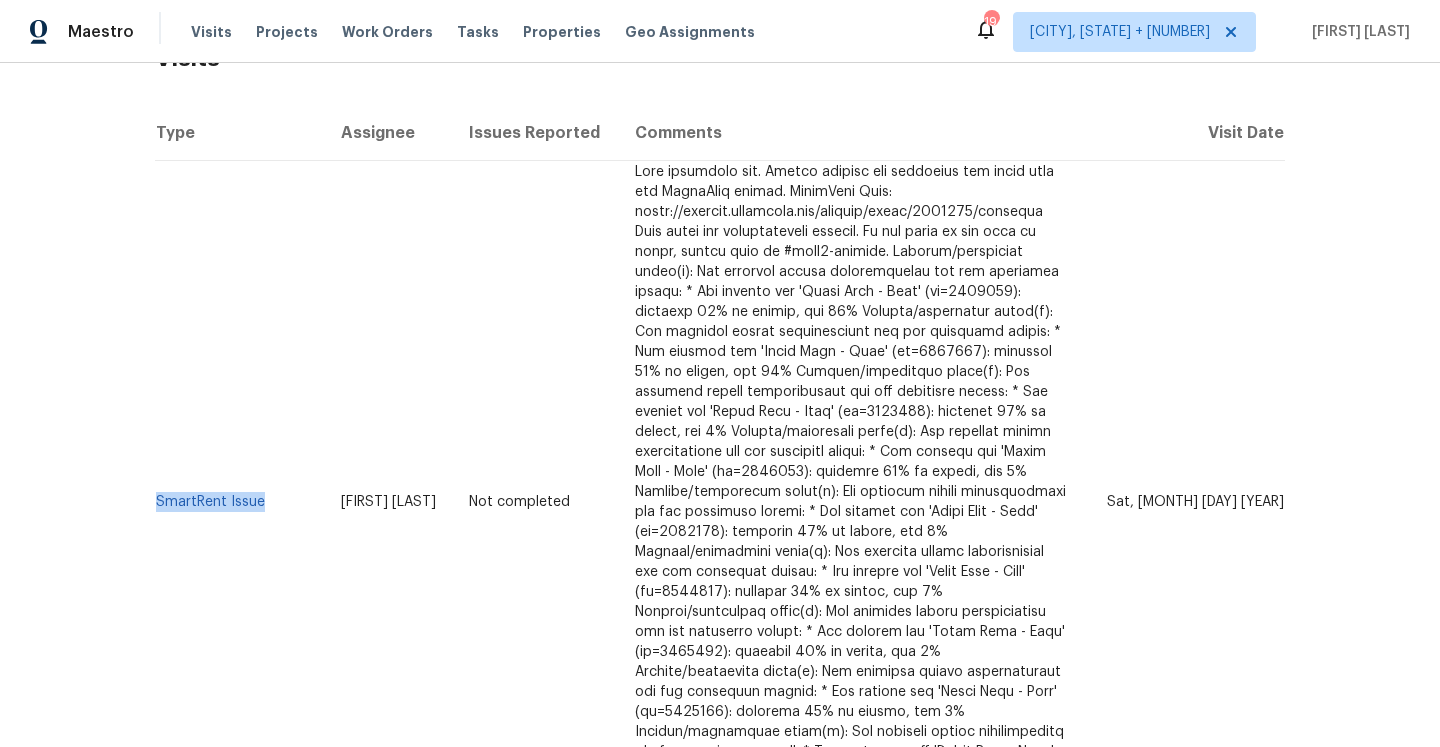 copy on "SmartRent Issue" 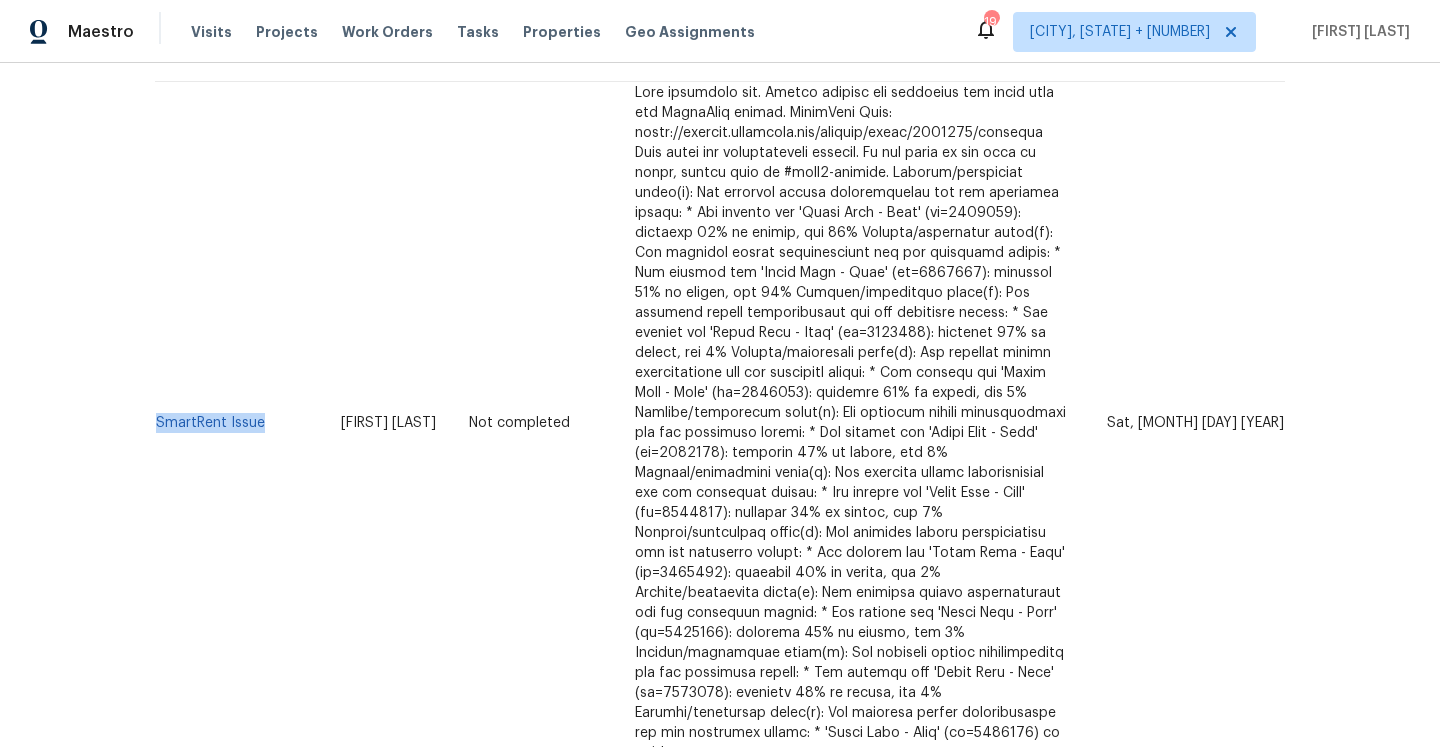 scroll, scrollTop: 293, scrollLeft: 0, axis: vertical 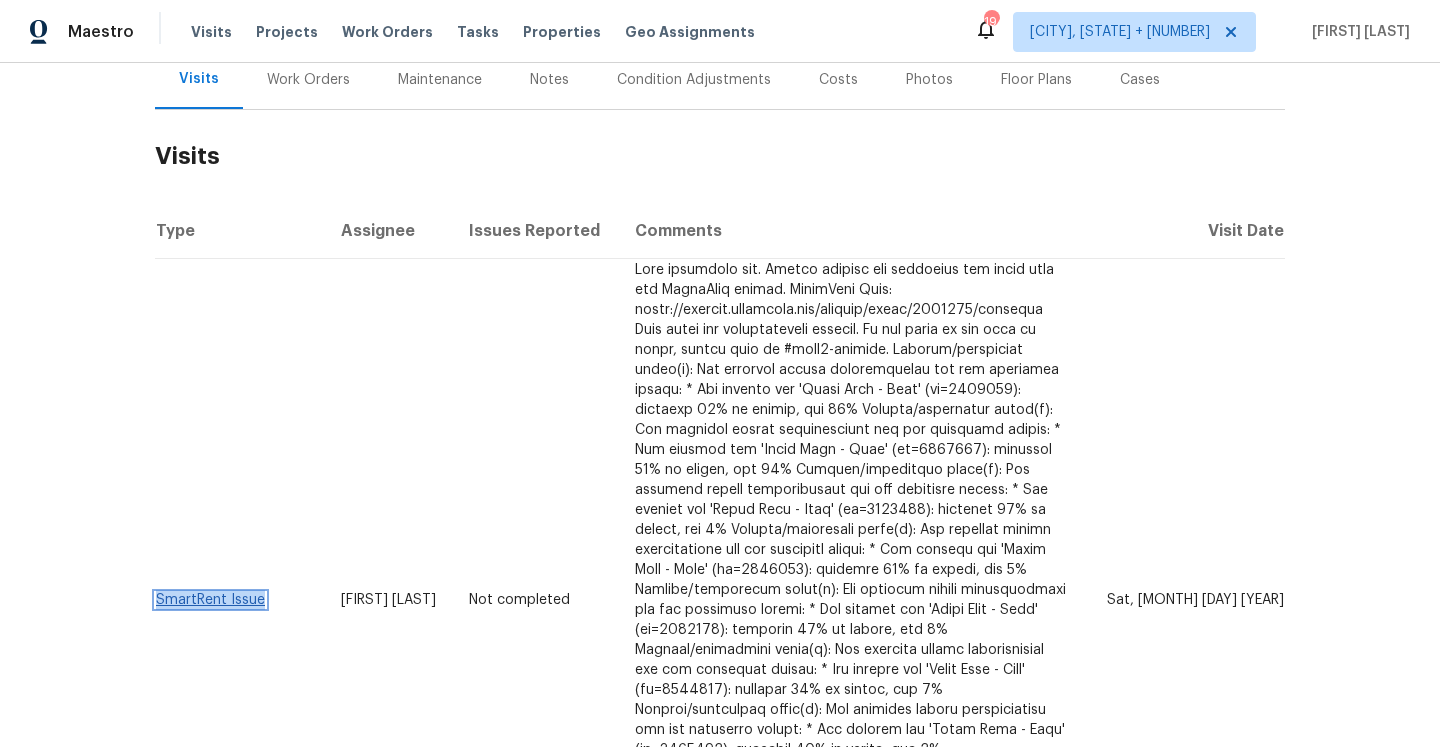 click on "SmartRent Issue" at bounding box center (210, 600) 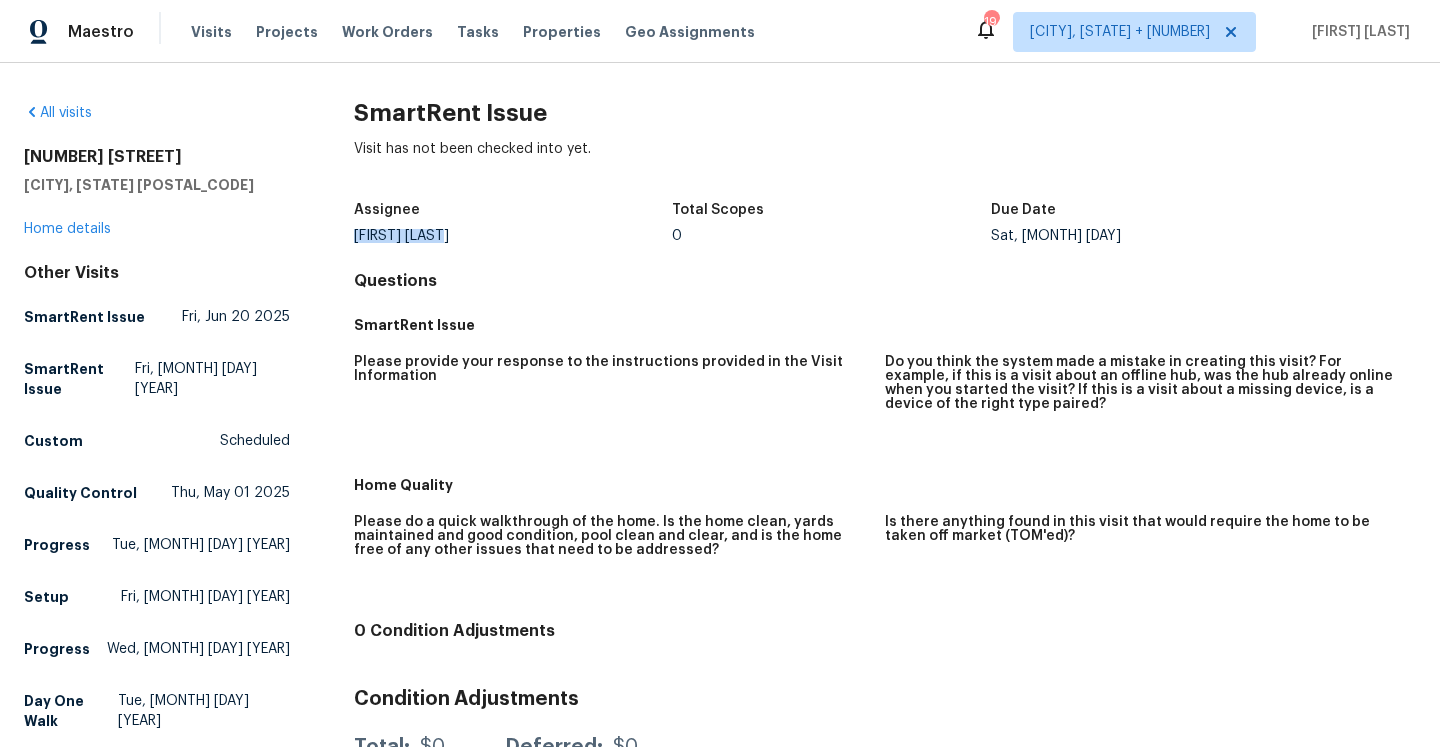 drag, startPoint x: 355, startPoint y: 235, endPoint x: 461, endPoint y: 231, distance: 106.07545 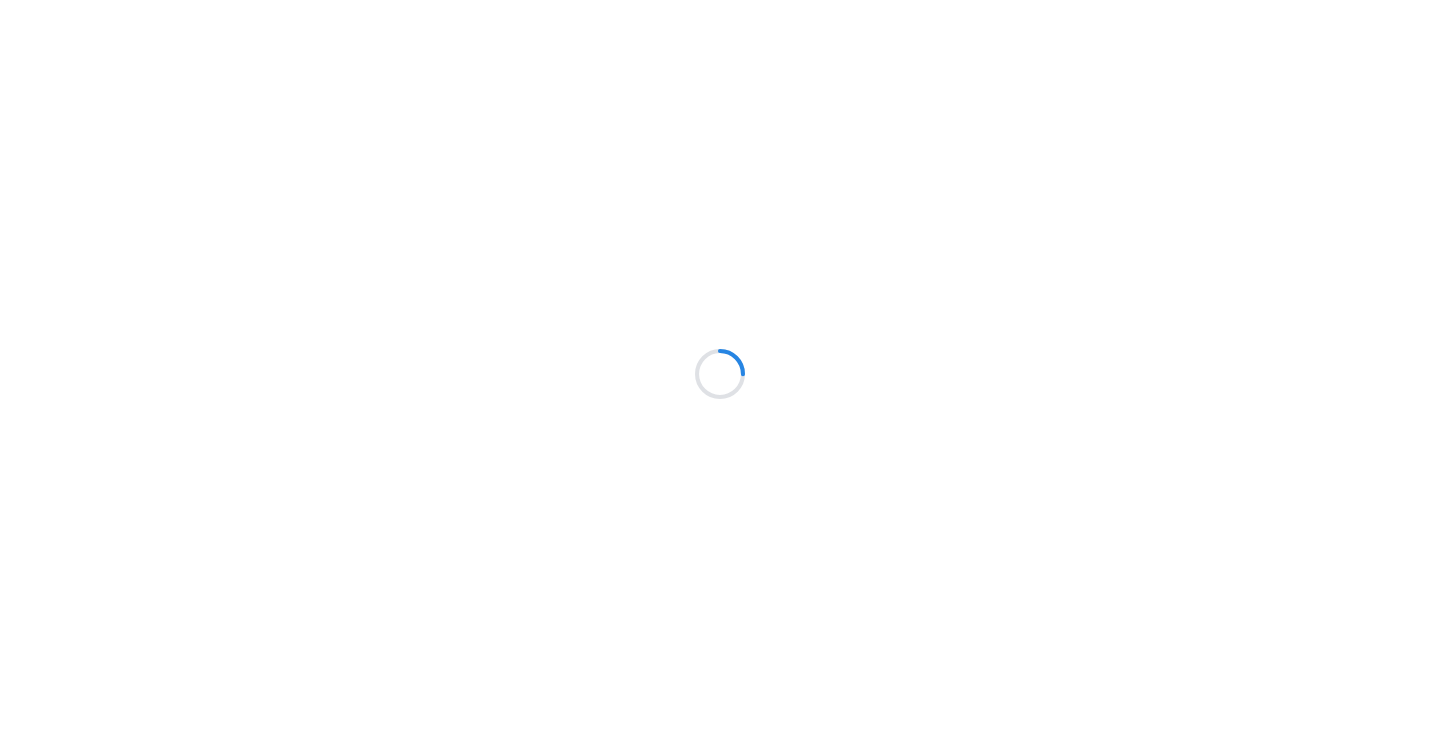 scroll, scrollTop: 0, scrollLeft: 0, axis: both 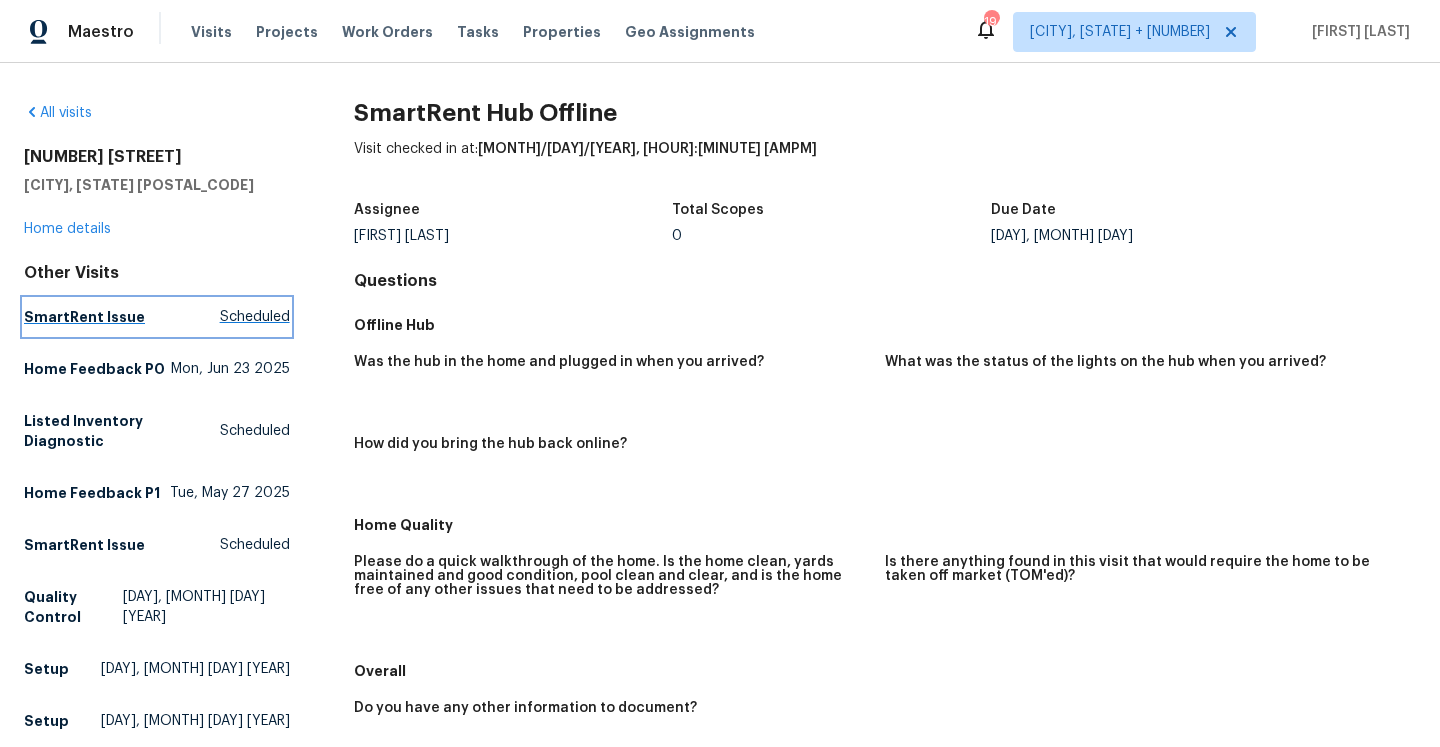click on "Scheduled" at bounding box center (255, 317) 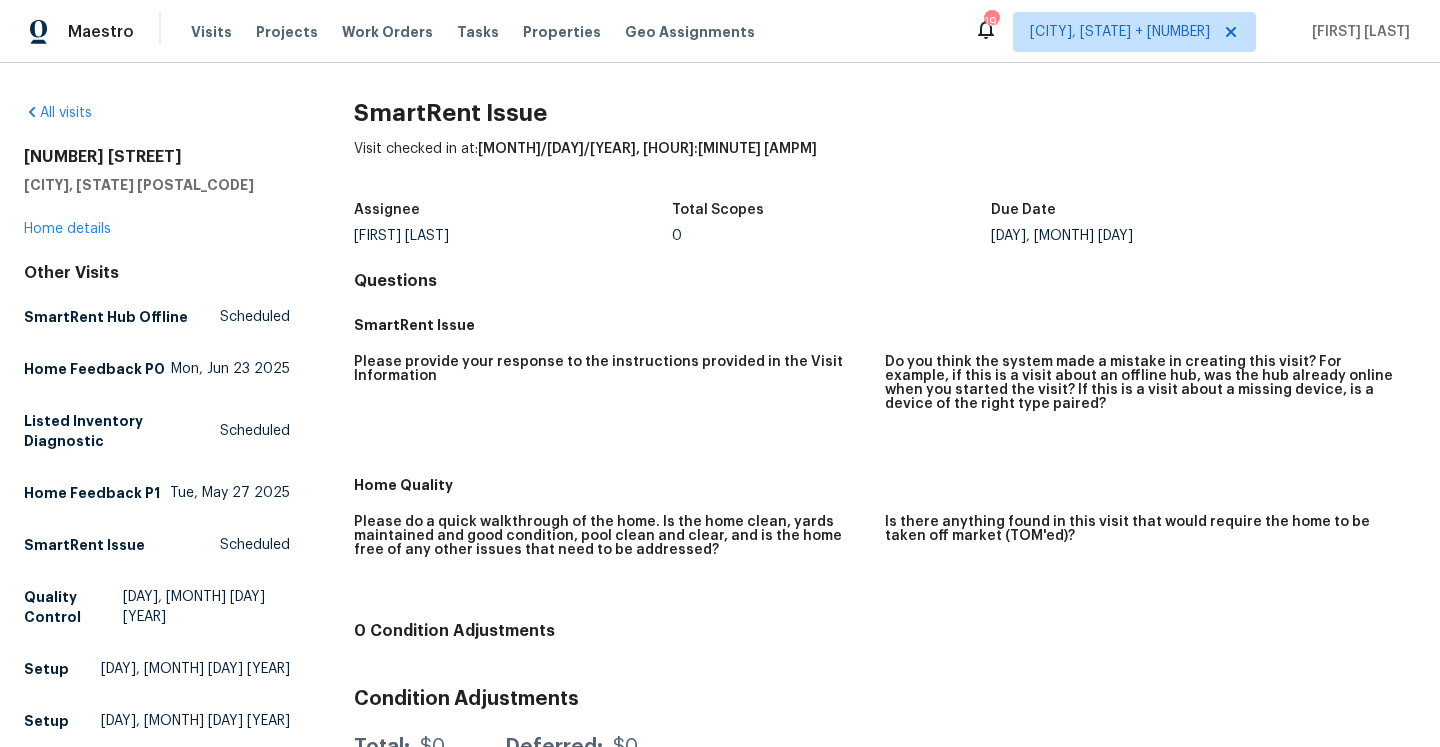 click on "Christopher Pace" at bounding box center (513, 236) 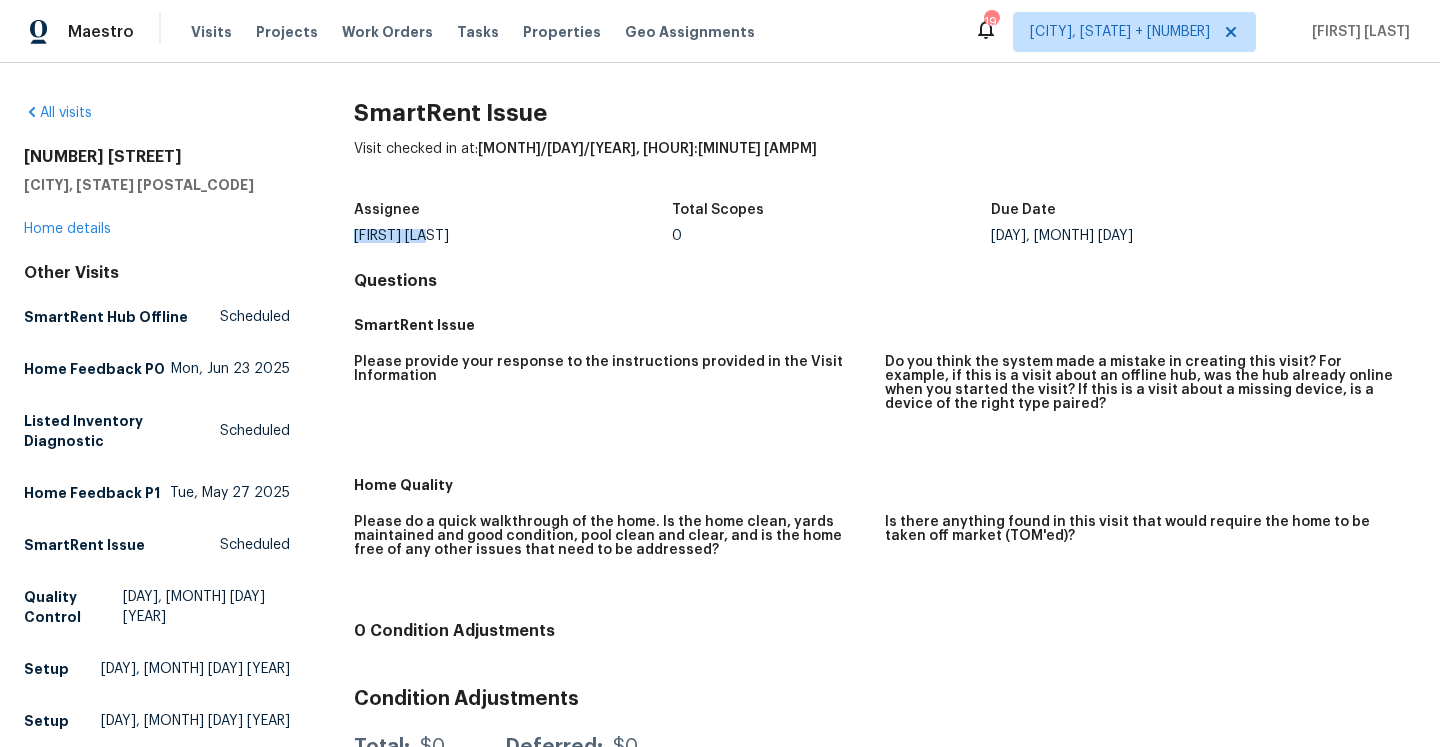 click on "Christopher Pace" at bounding box center (513, 236) 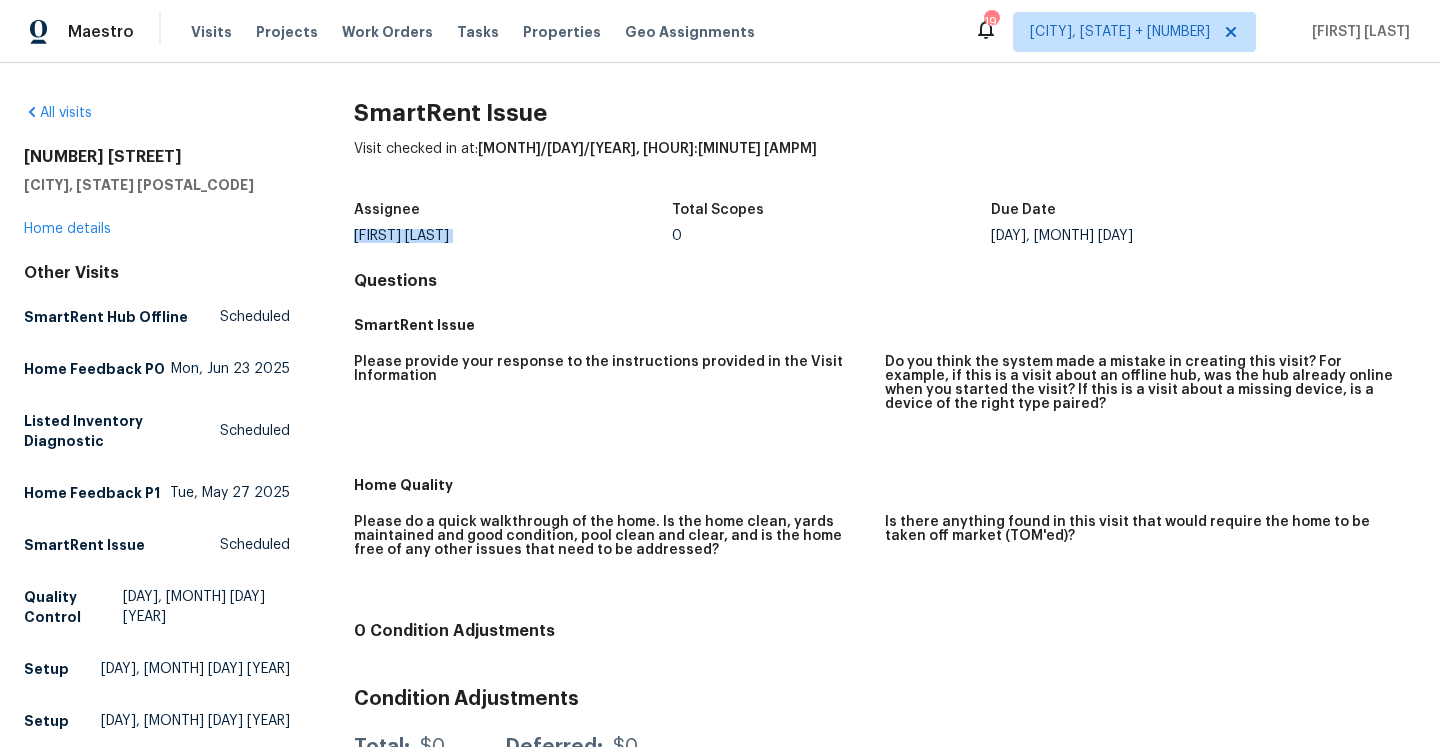 click on "Christopher Pace" at bounding box center (513, 236) 